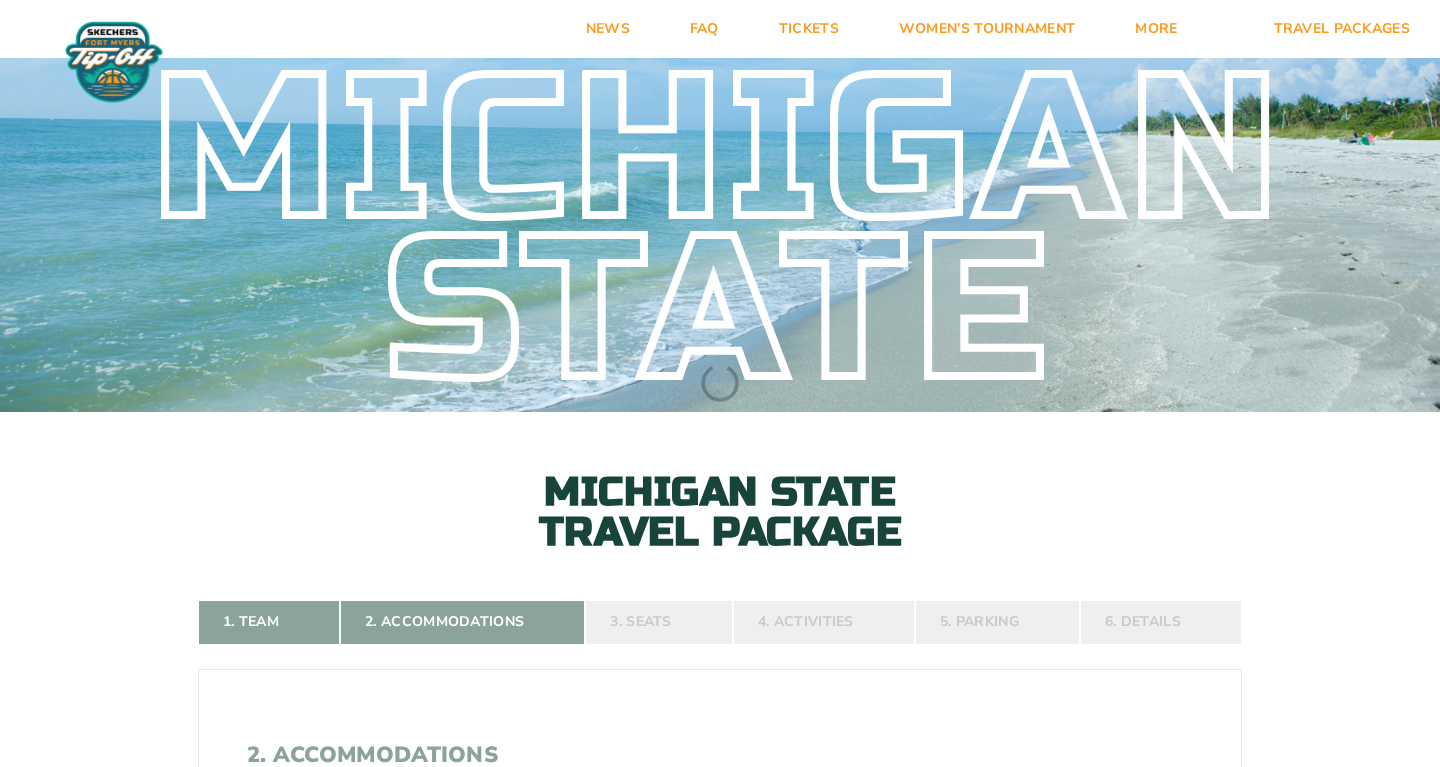 scroll, scrollTop: 0, scrollLeft: 0, axis: both 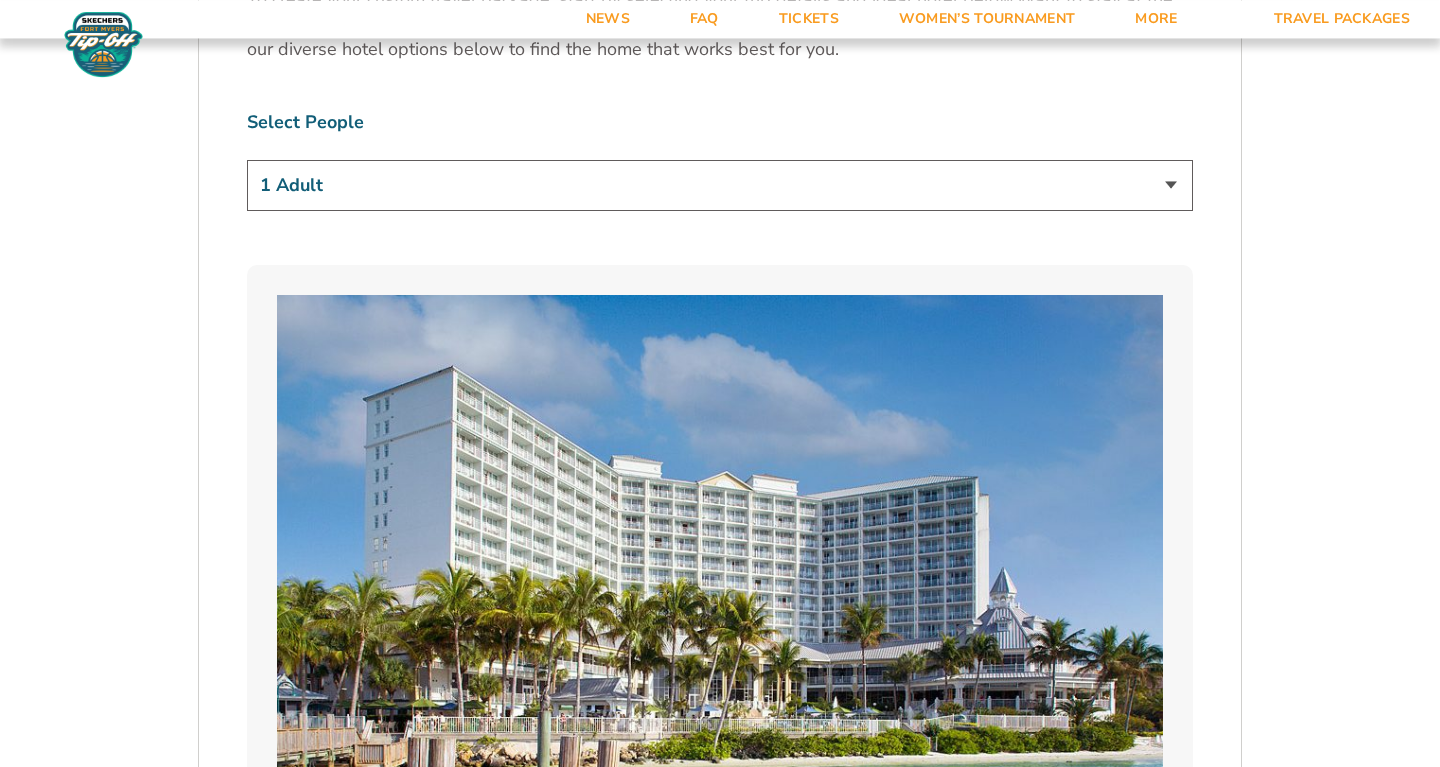 click on "1 Adult
2 Adults
3 Adults
4 Adults
2 Adults + 1 Child
2 Adults + 2 Children
2 Adults + 3 Children" at bounding box center [720, 185] 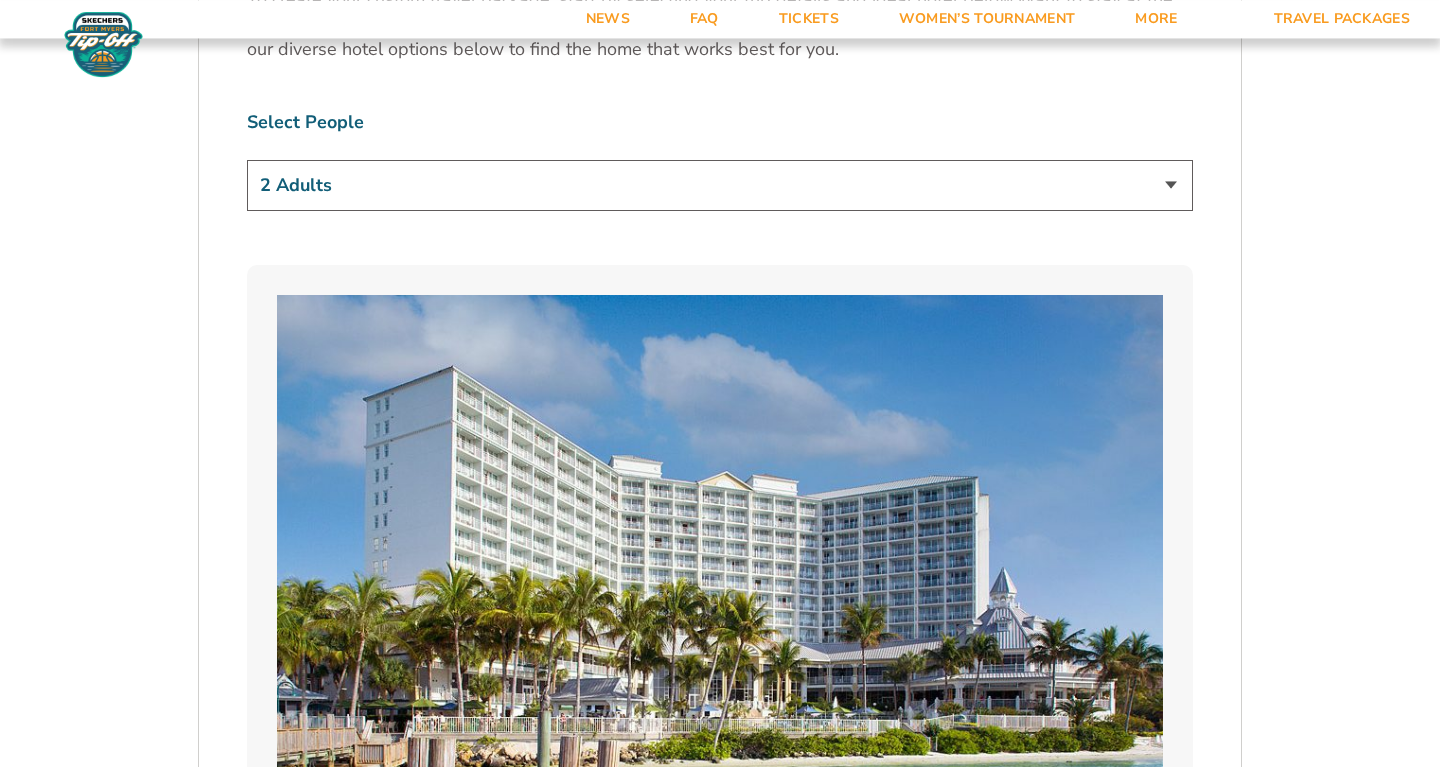 click on "2 Adults" at bounding box center [0, 0] 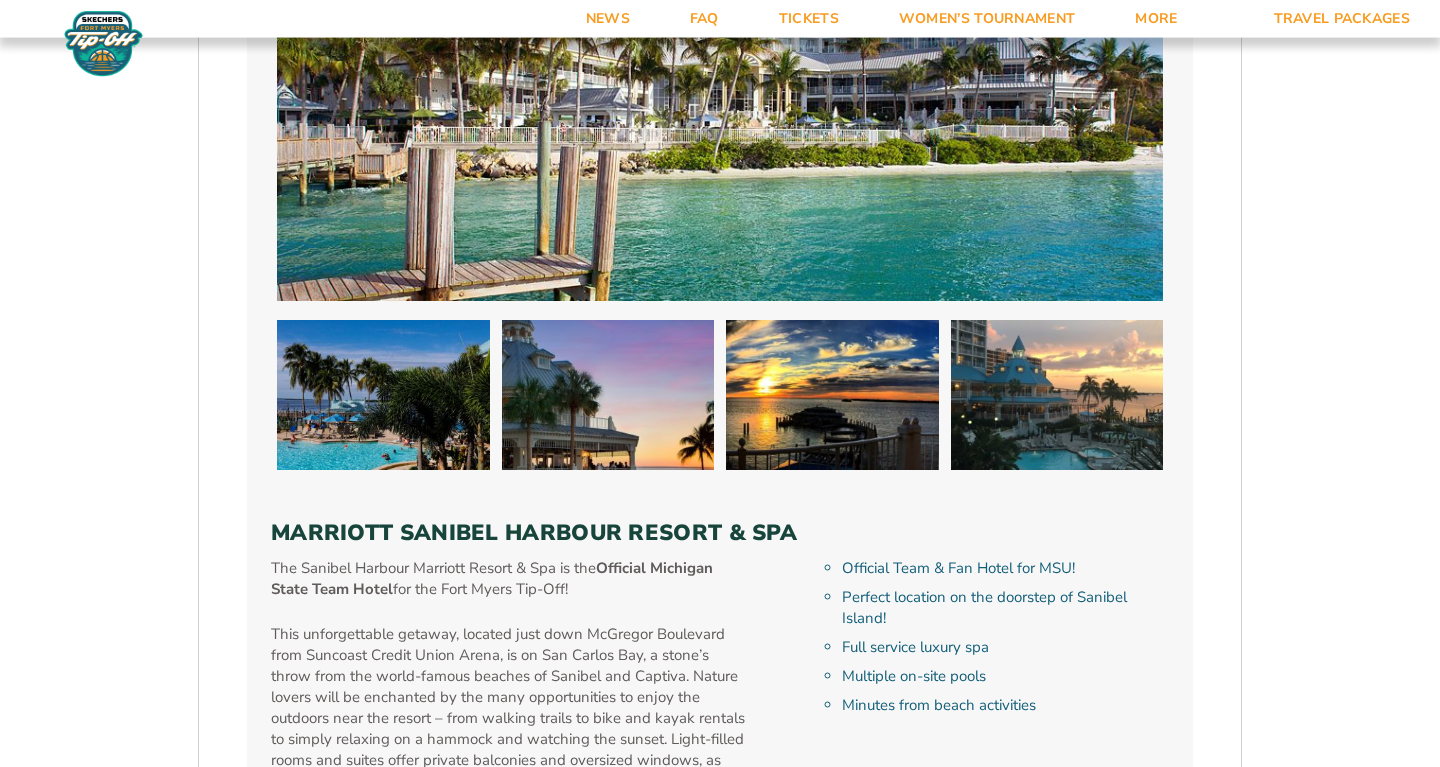 scroll, scrollTop: 2018, scrollLeft: 0, axis: vertical 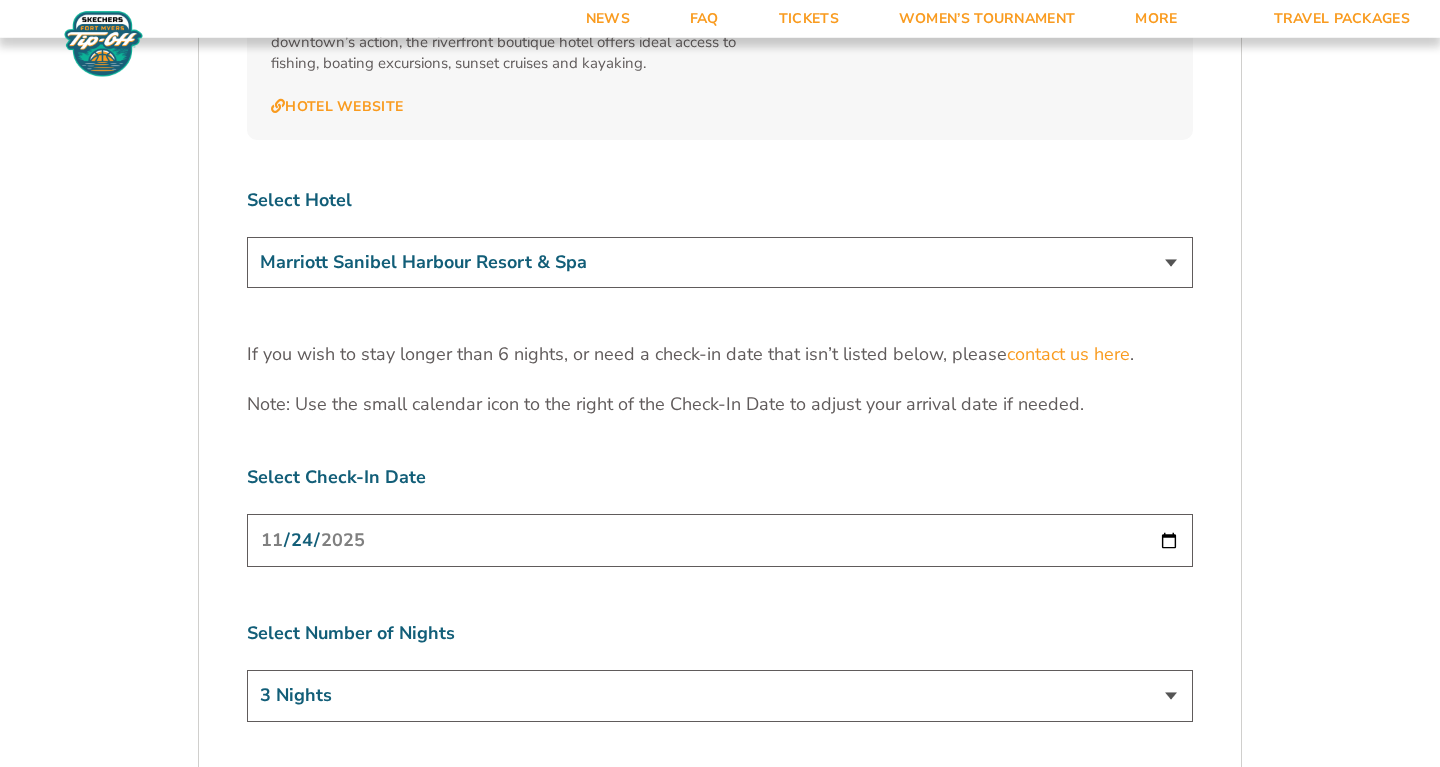 click on "2025-11-24" at bounding box center (720, 540) 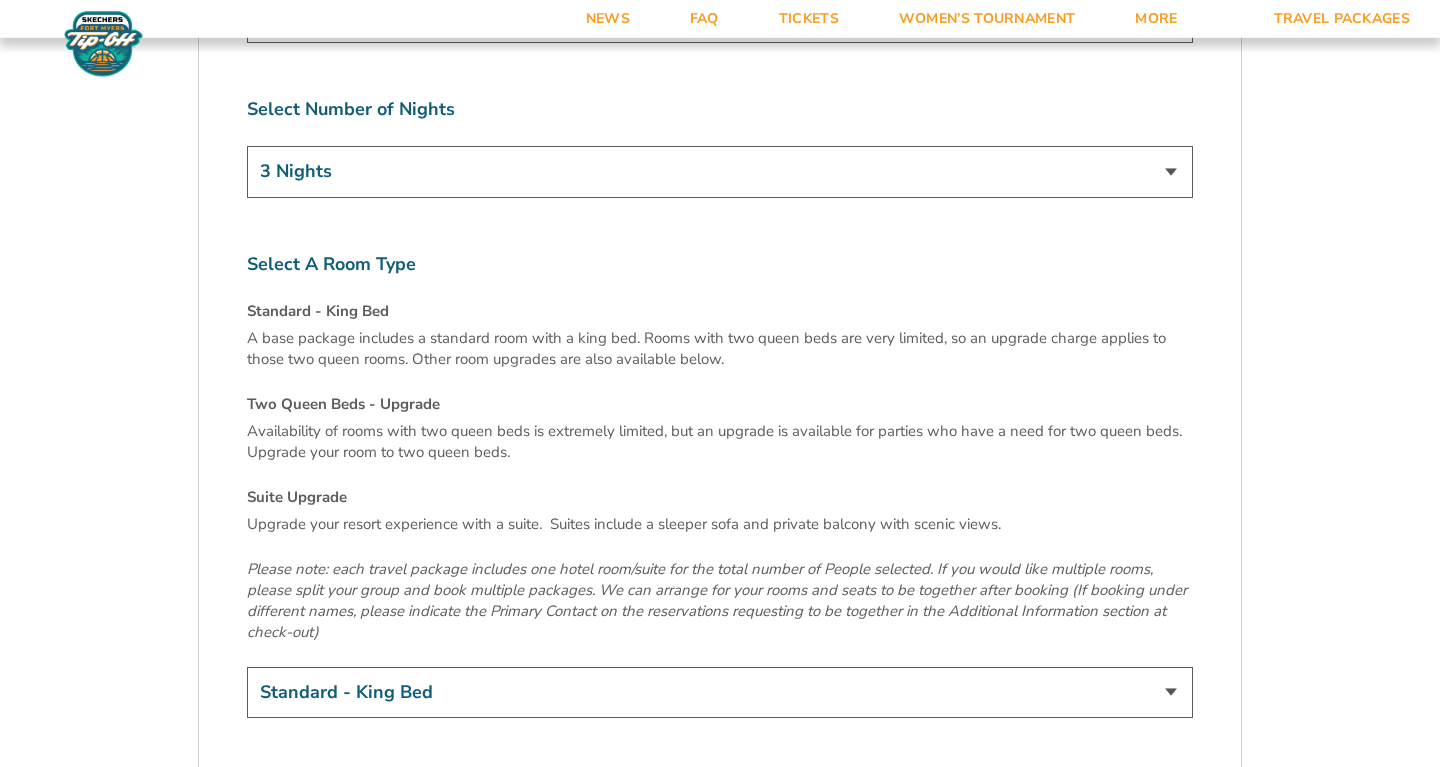 scroll, scrollTop: 6723, scrollLeft: 0, axis: vertical 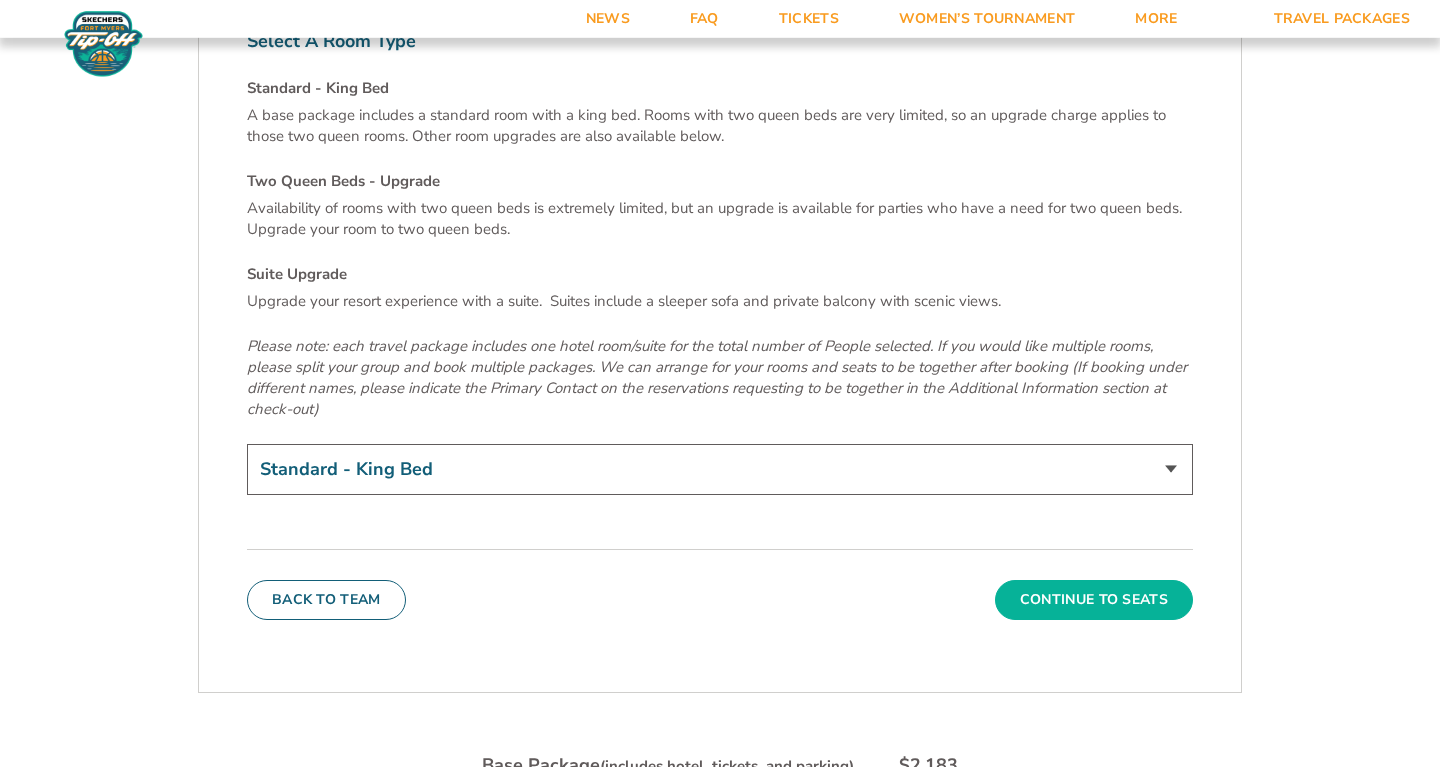 click on "Continue To Seats" at bounding box center [1094, 600] 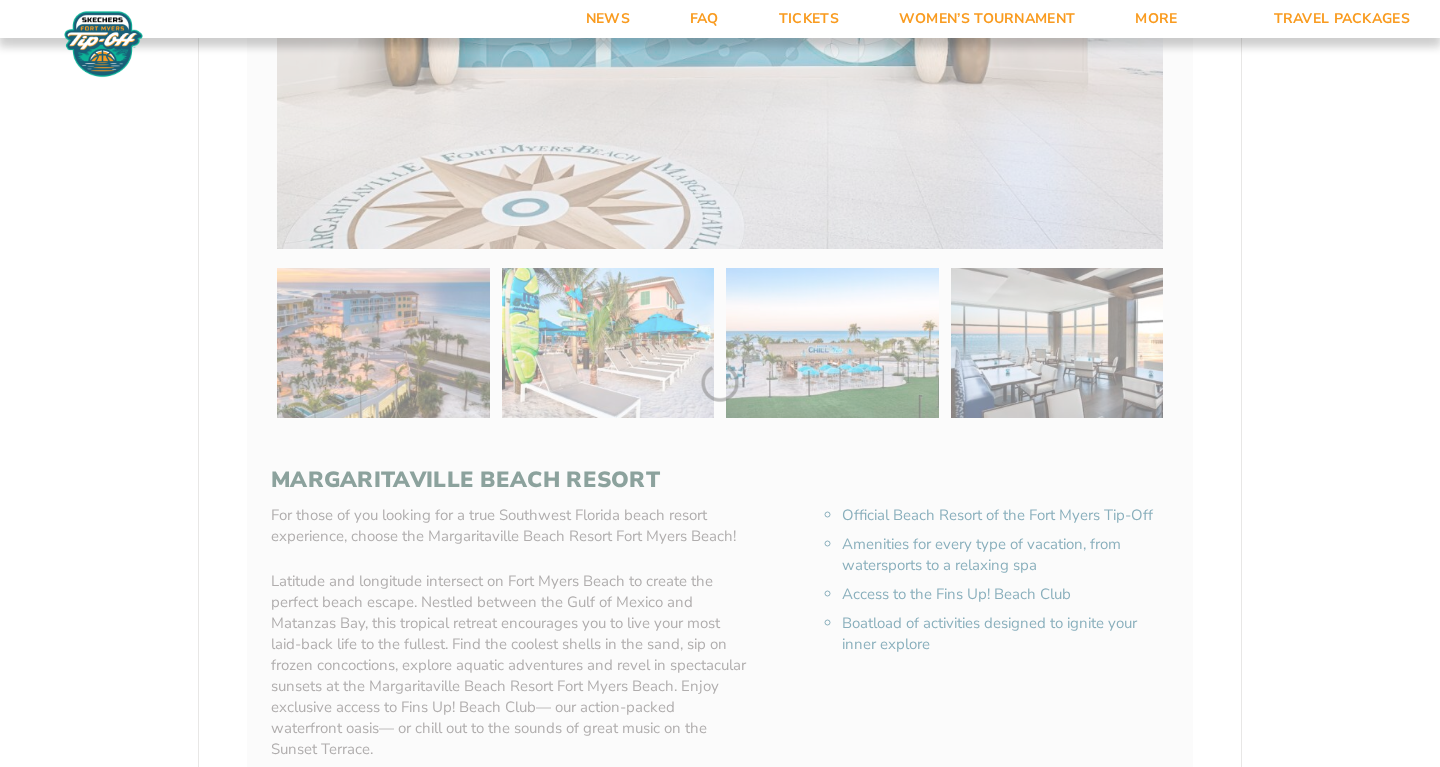 scroll, scrollTop: 362, scrollLeft: 0, axis: vertical 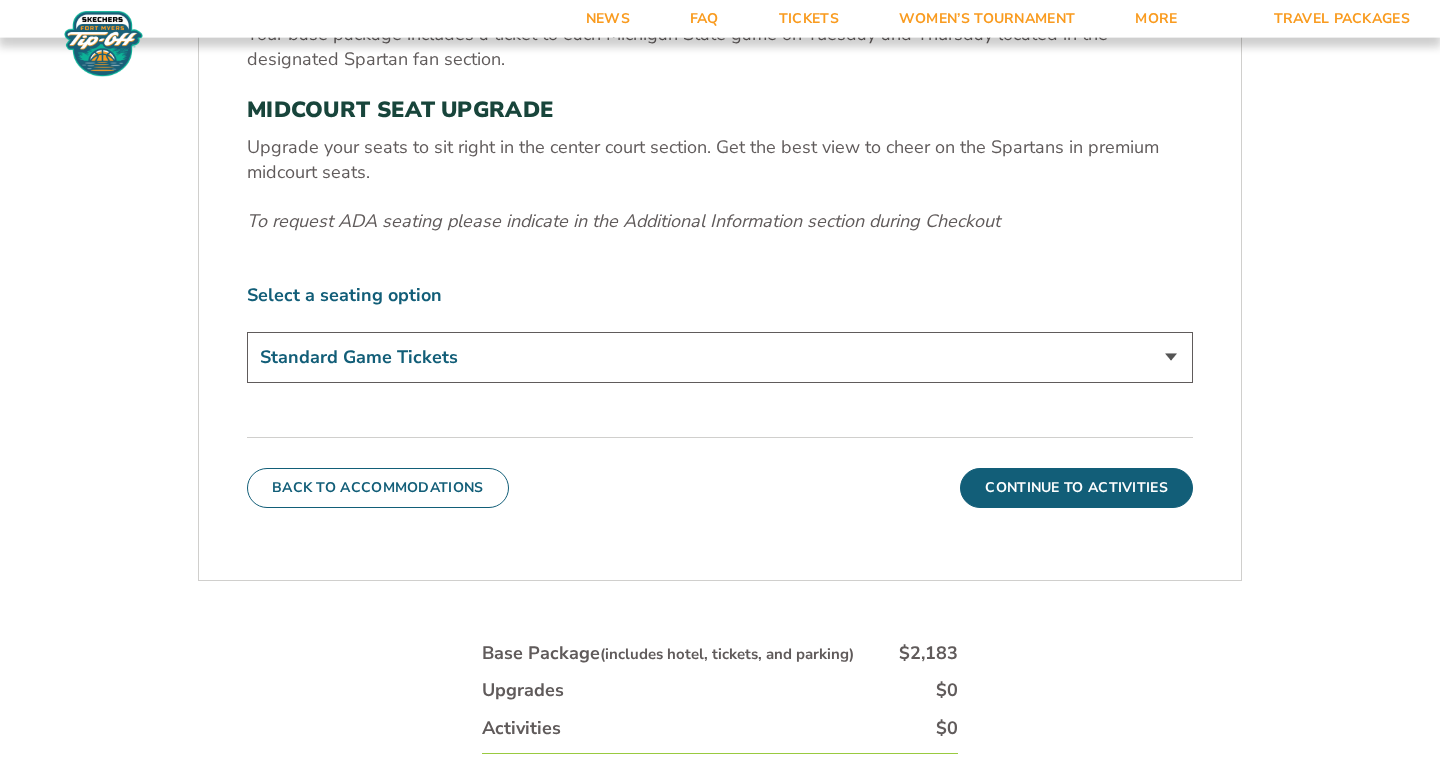 click on "Standard Game Tickets
Midcourt Seat Upgrade (+$140 per person)" at bounding box center [720, 357] 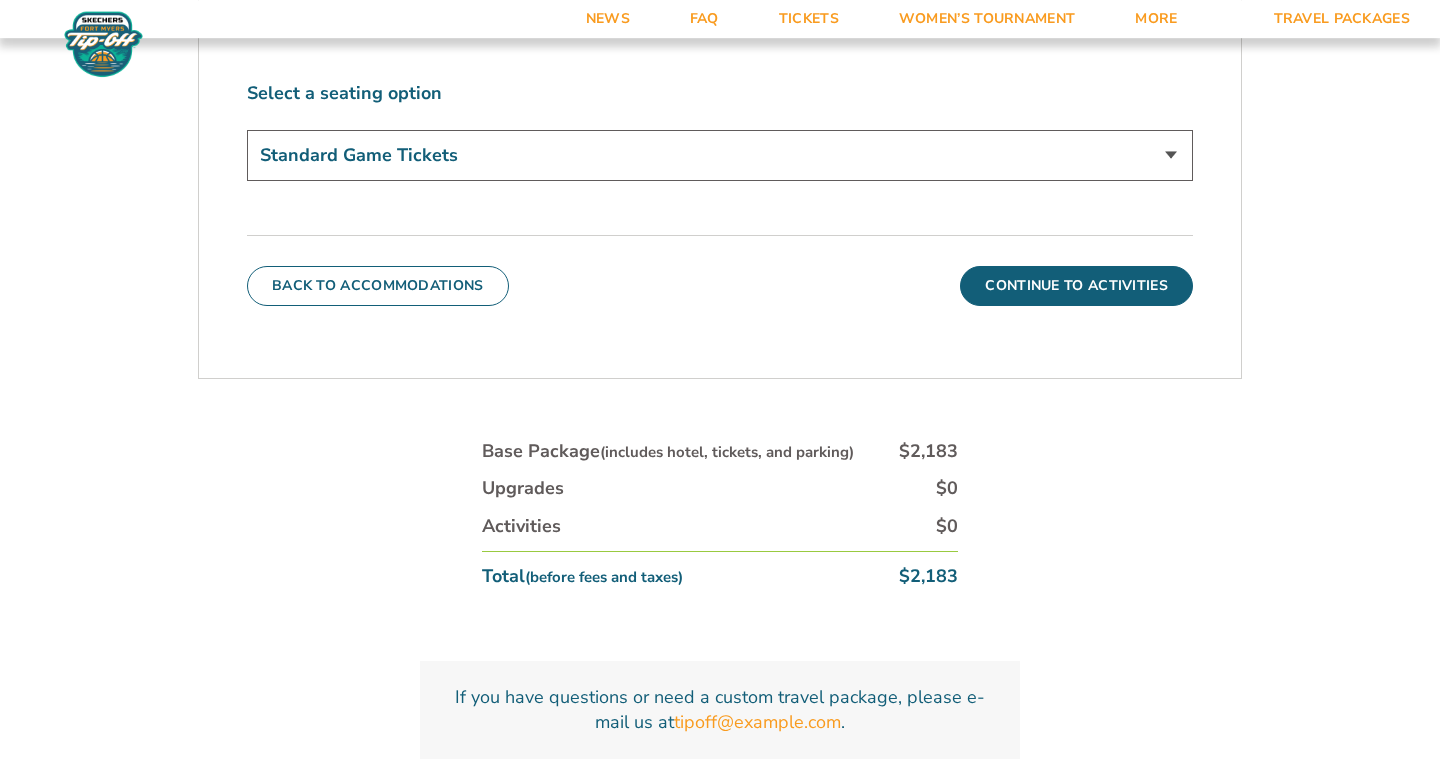 scroll, scrollTop: 996, scrollLeft: 0, axis: vertical 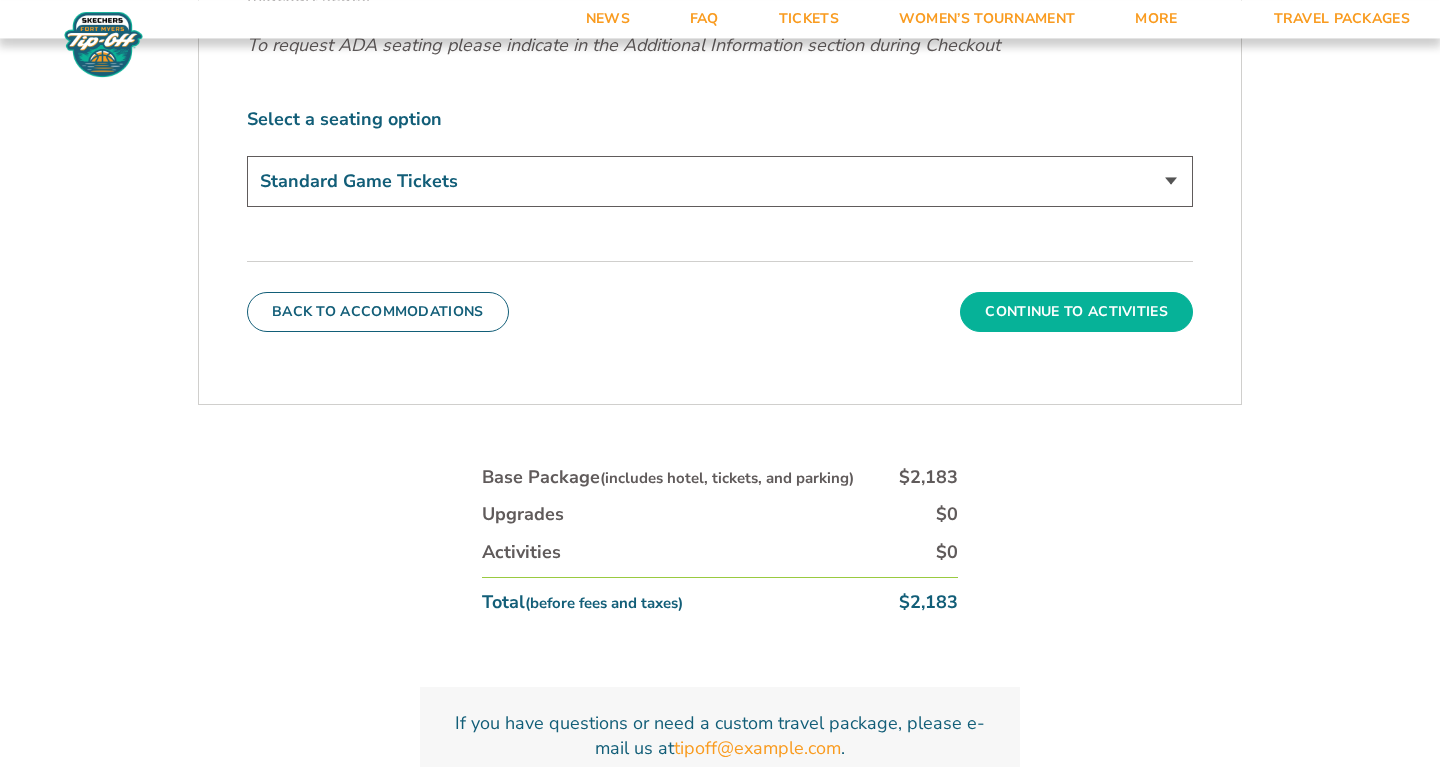 click on "Continue To Activities" at bounding box center [1076, 312] 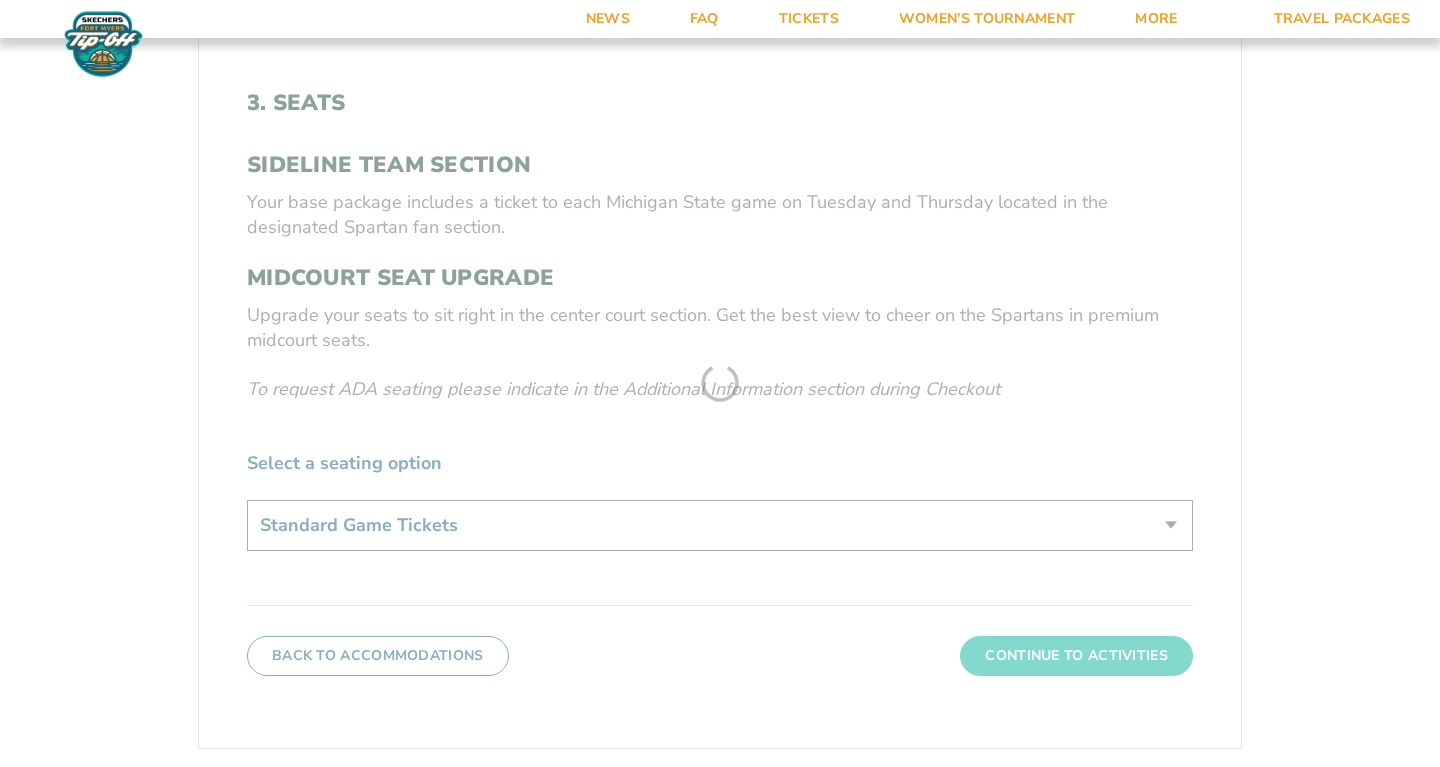 scroll, scrollTop: 362, scrollLeft: 0, axis: vertical 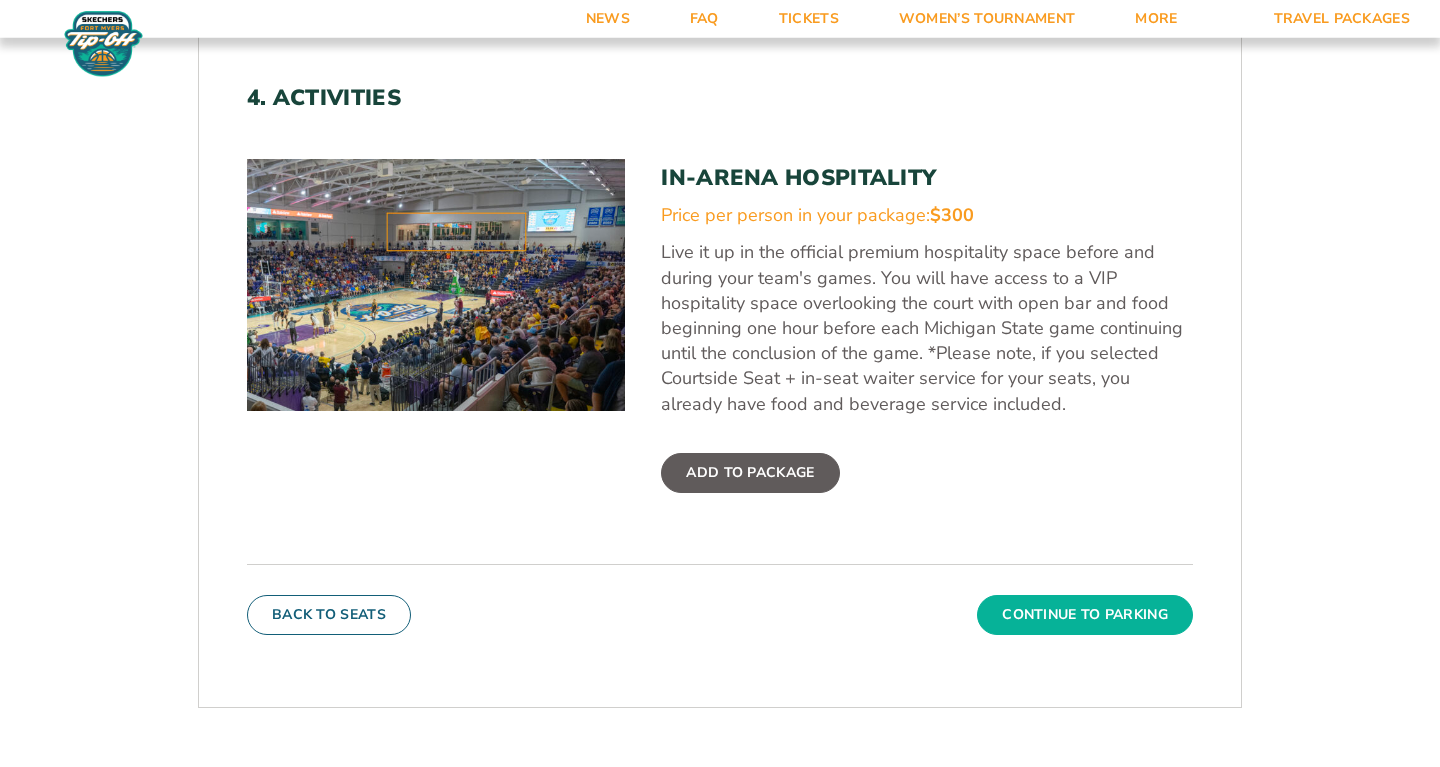 click on "Continue To Parking" at bounding box center [1085, 615] 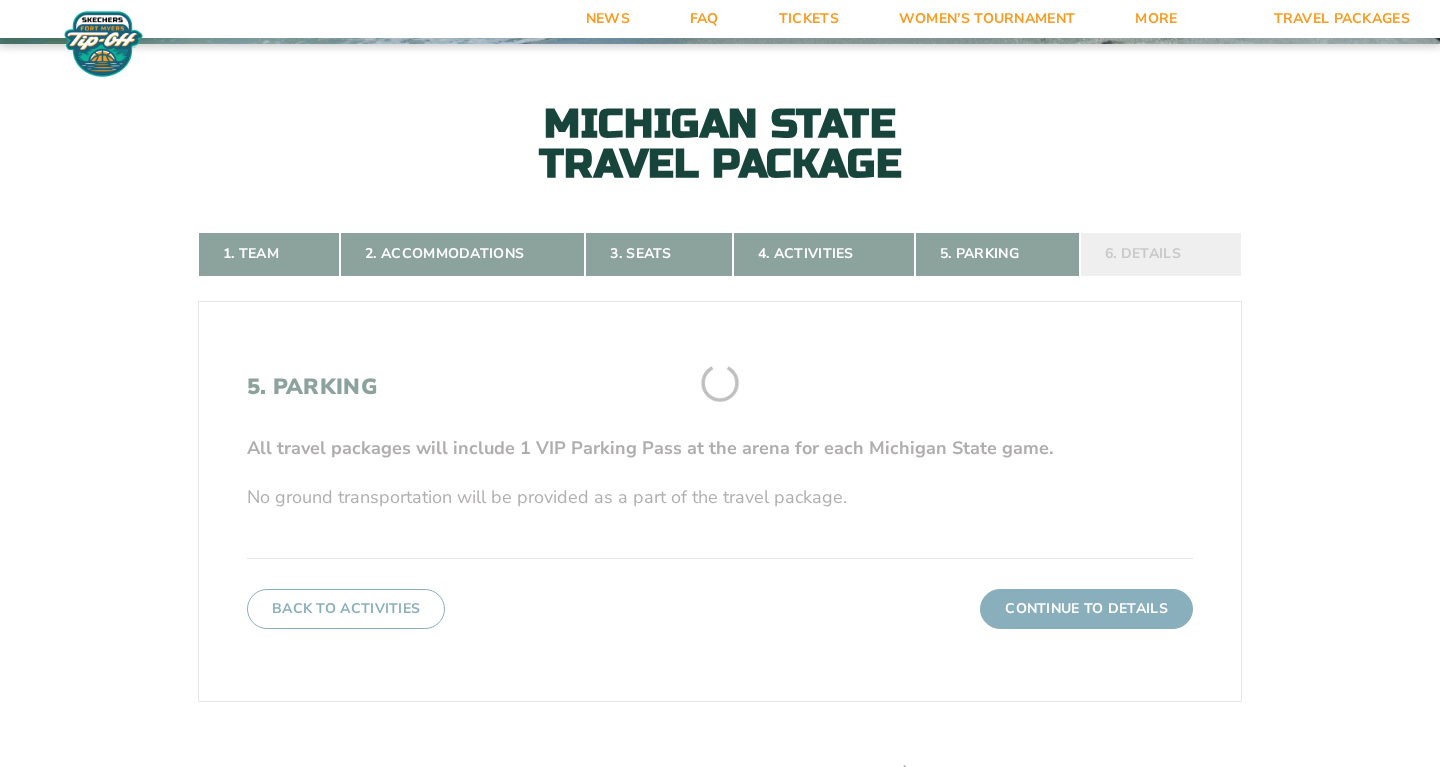 scroll, scrollTop: 362, scrollLeft: 0, axis: vertical 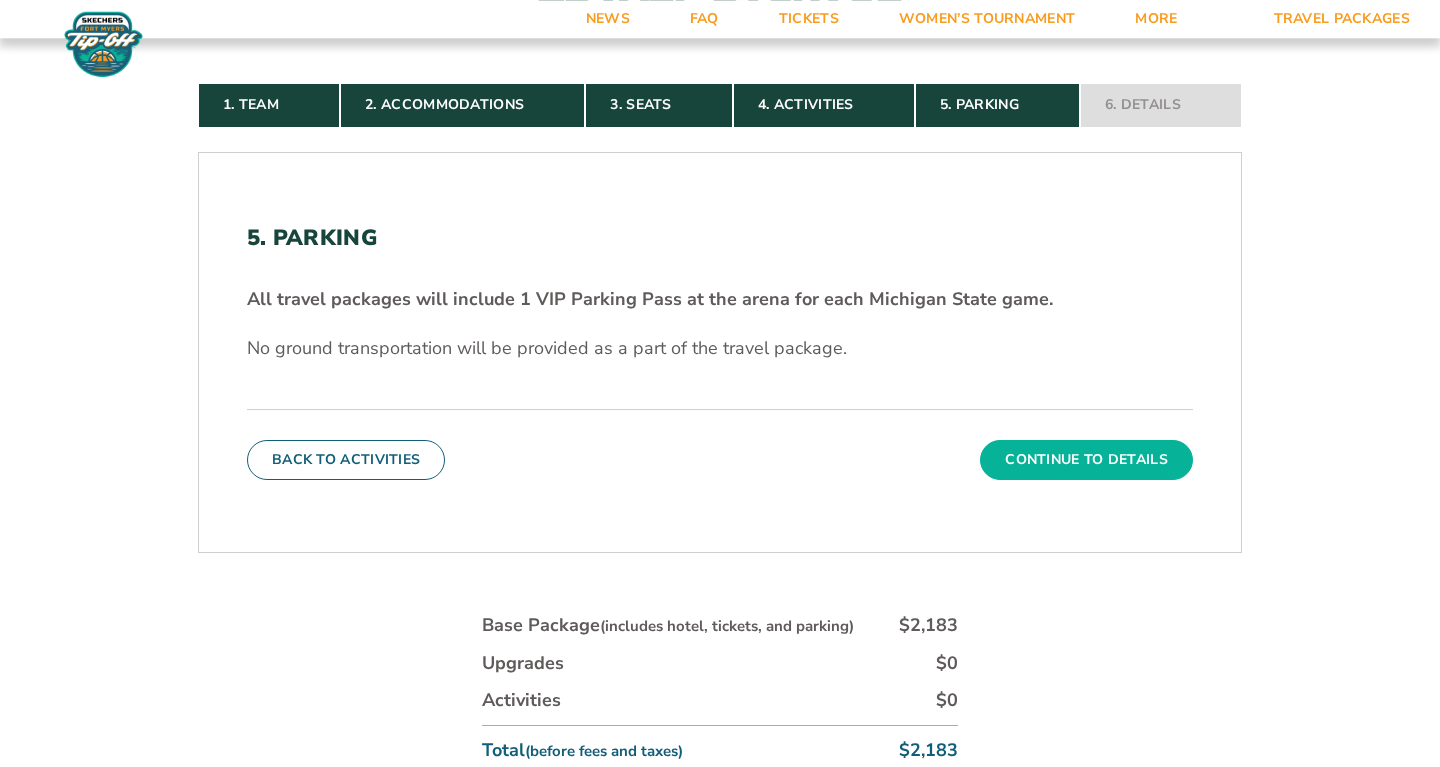 click on "Continue To Details" at bounding box center (1086, 460) 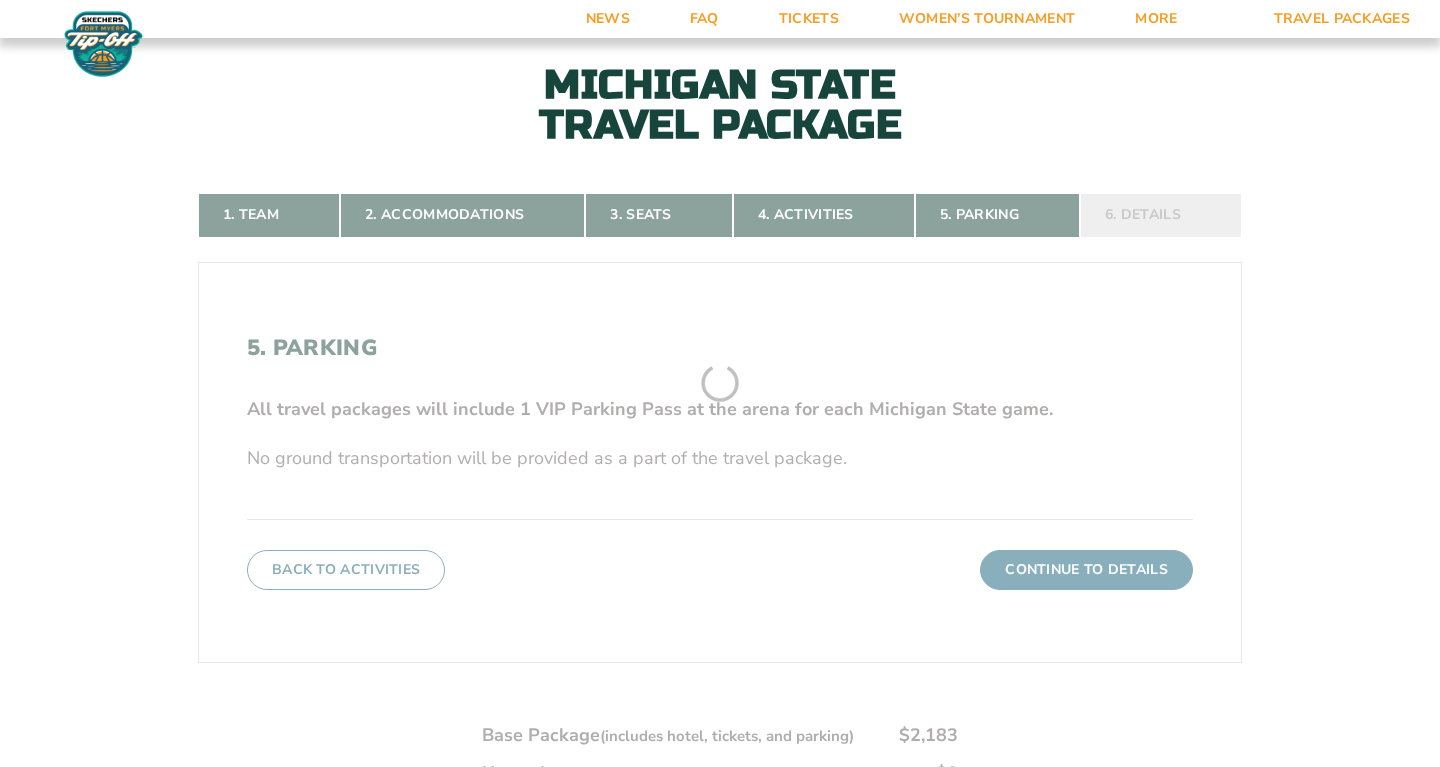 scroll, scrollTop: 362, scrollLeft: 0, axis: vertical 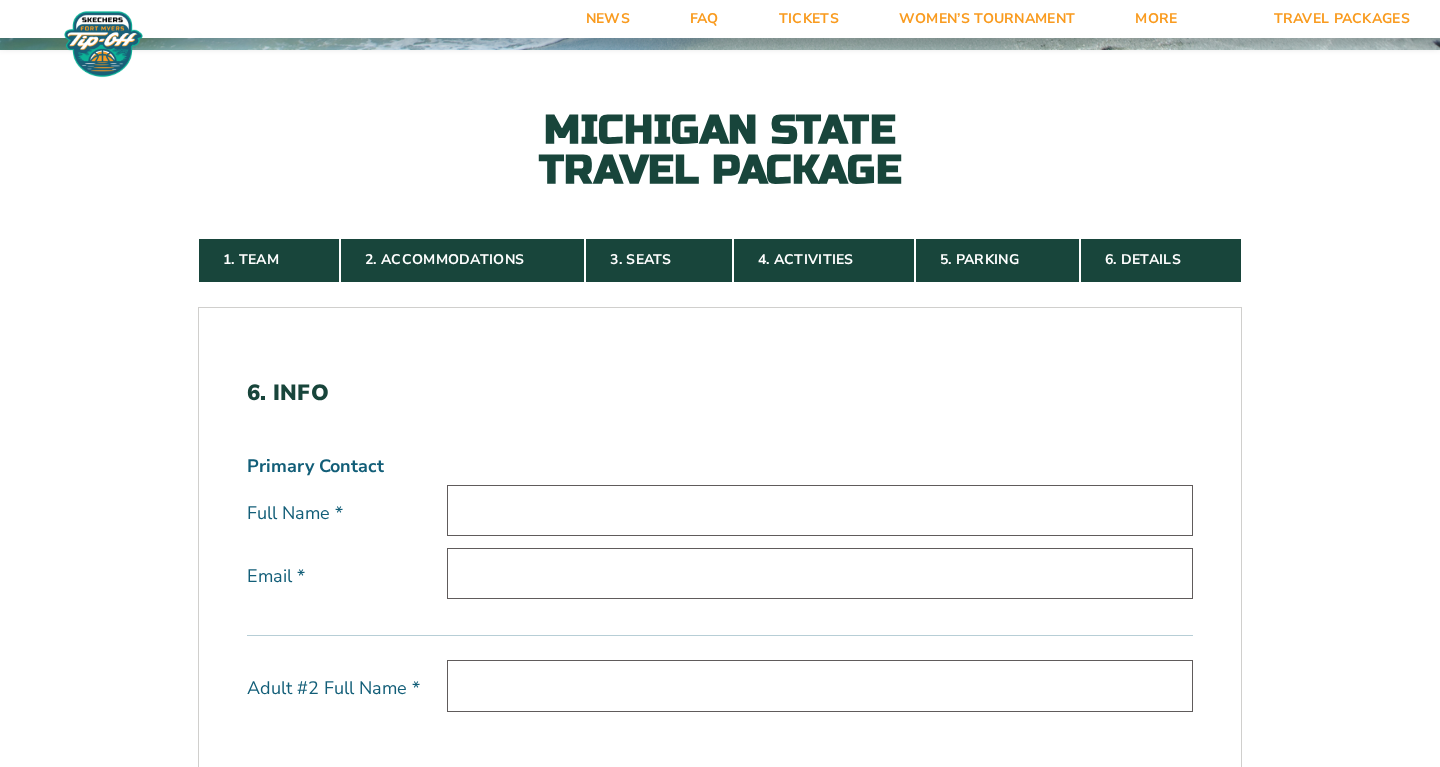 click at bounding box center [820, 510] 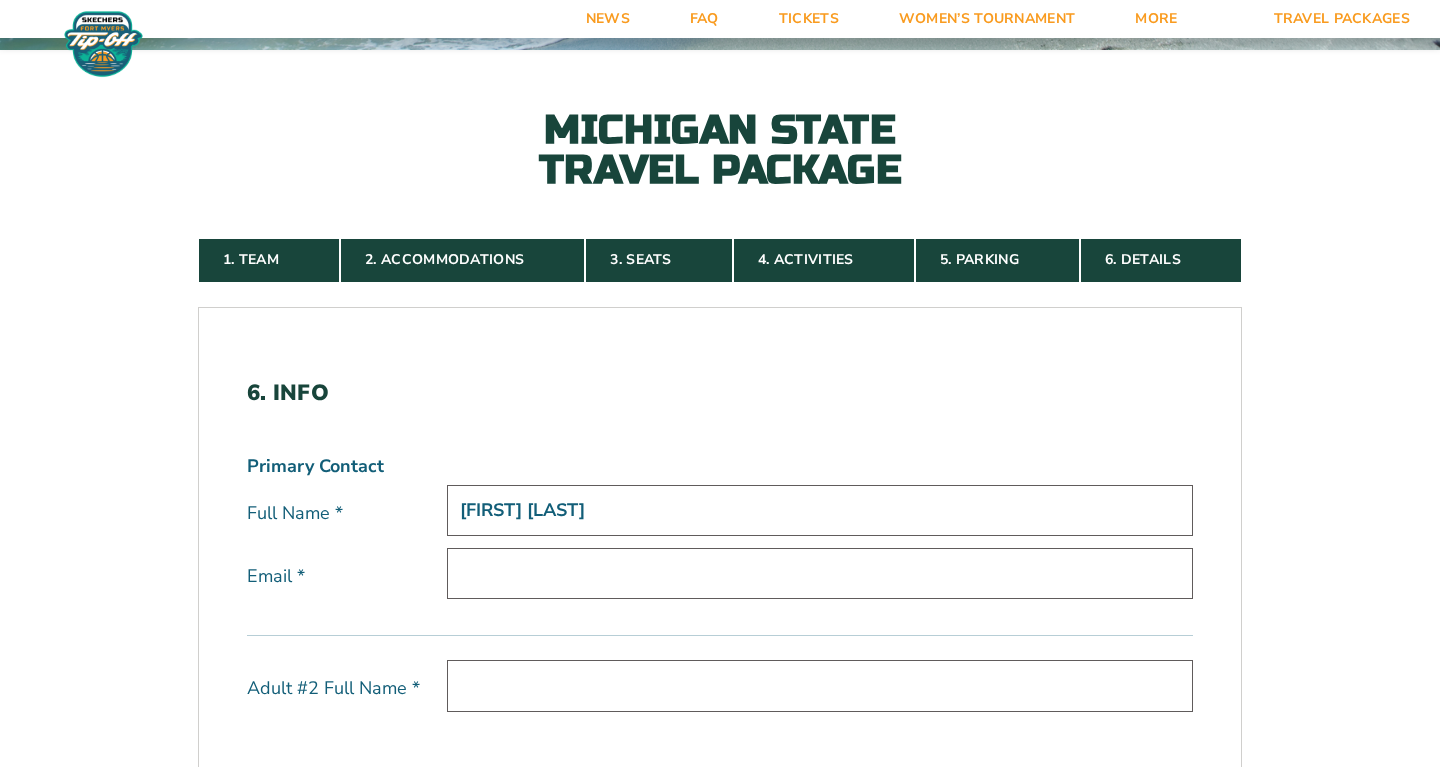 type on "patrick howard" 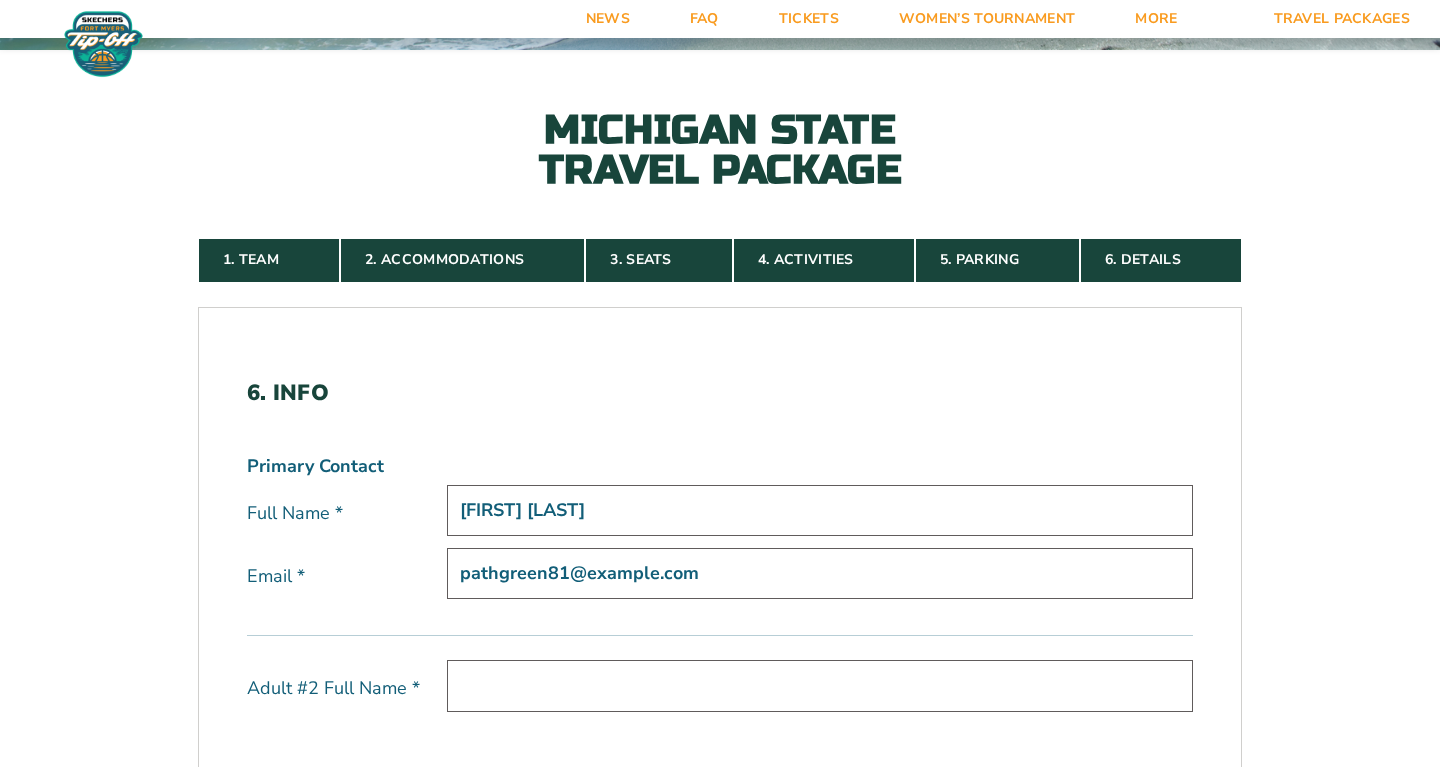type on "pathgreen81@gmail.com" 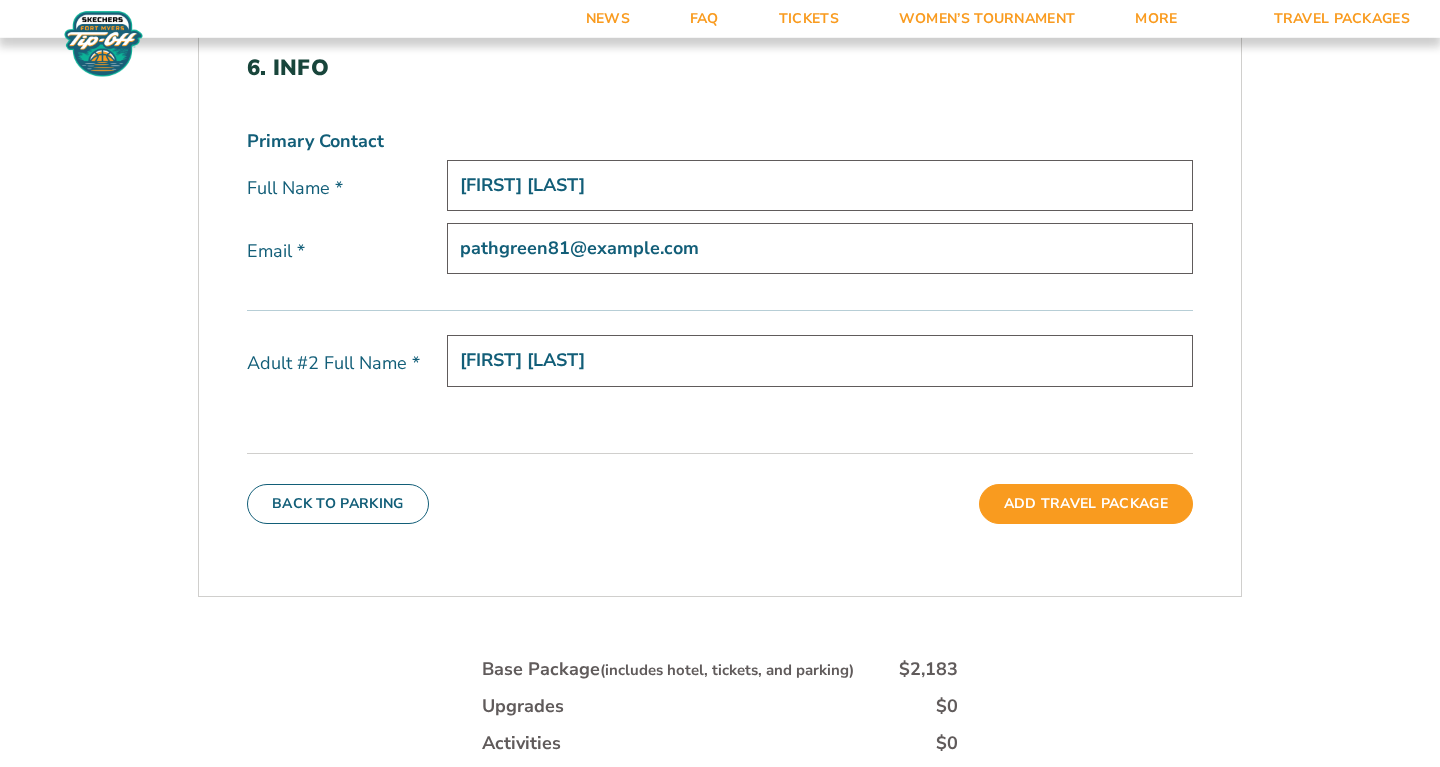 scroll, scrollTop: 693, scrollLeft: 0, axis: vertical 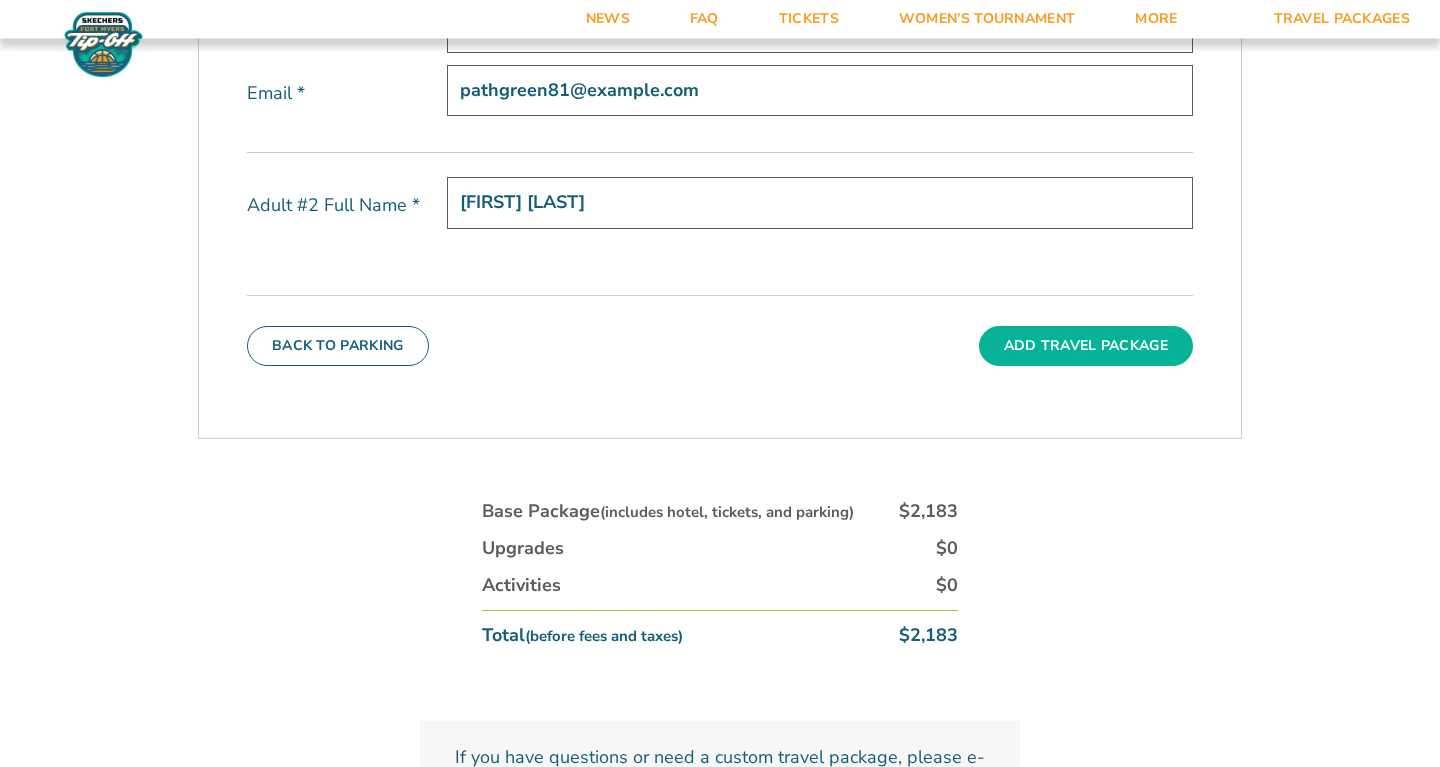 type on "bradene moore" 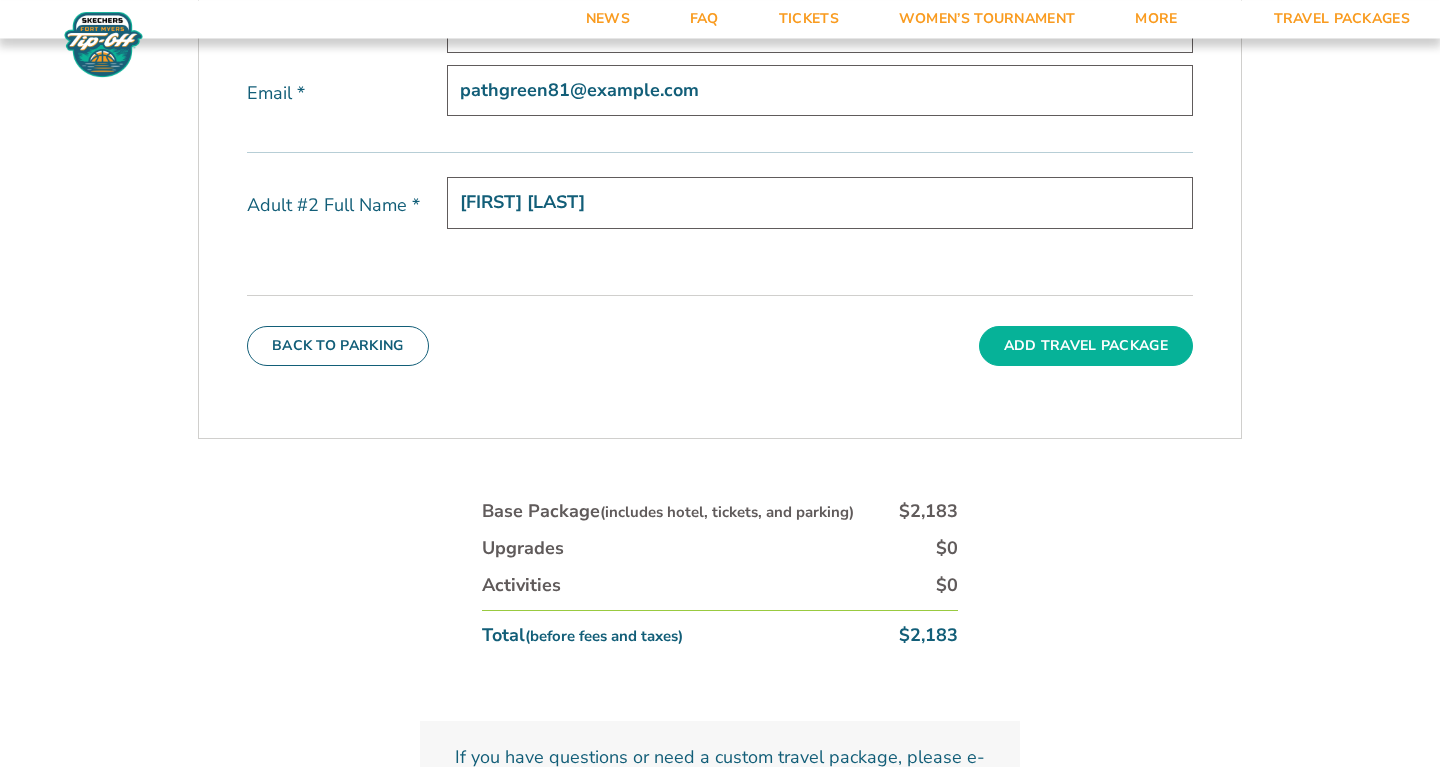 click on "Add Travel Package" at bounding box center [1086, 346] 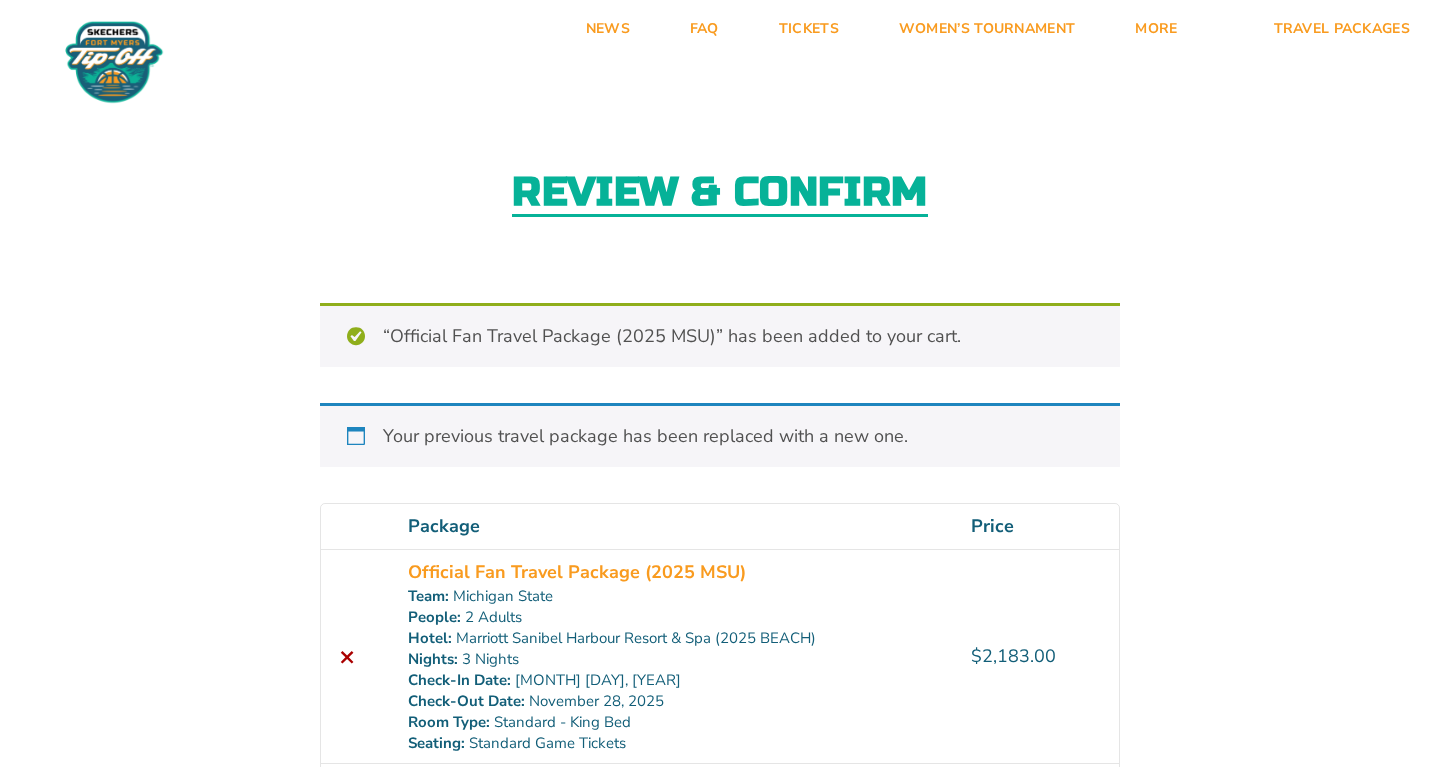 scroll, scrollTop: 0, scrollLeft: 0, axis: both 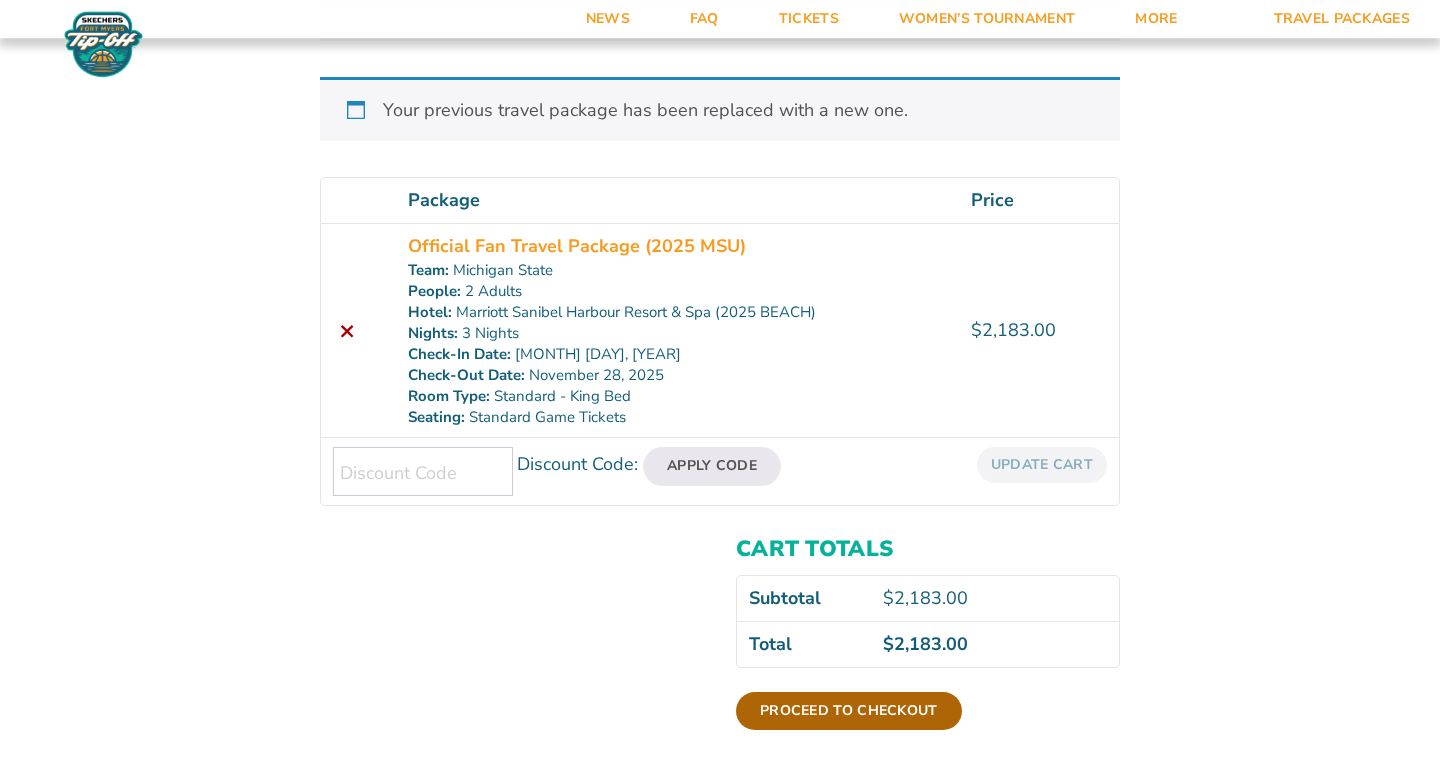 click on "Proceed to checkout" at bounding box center (849, 711) 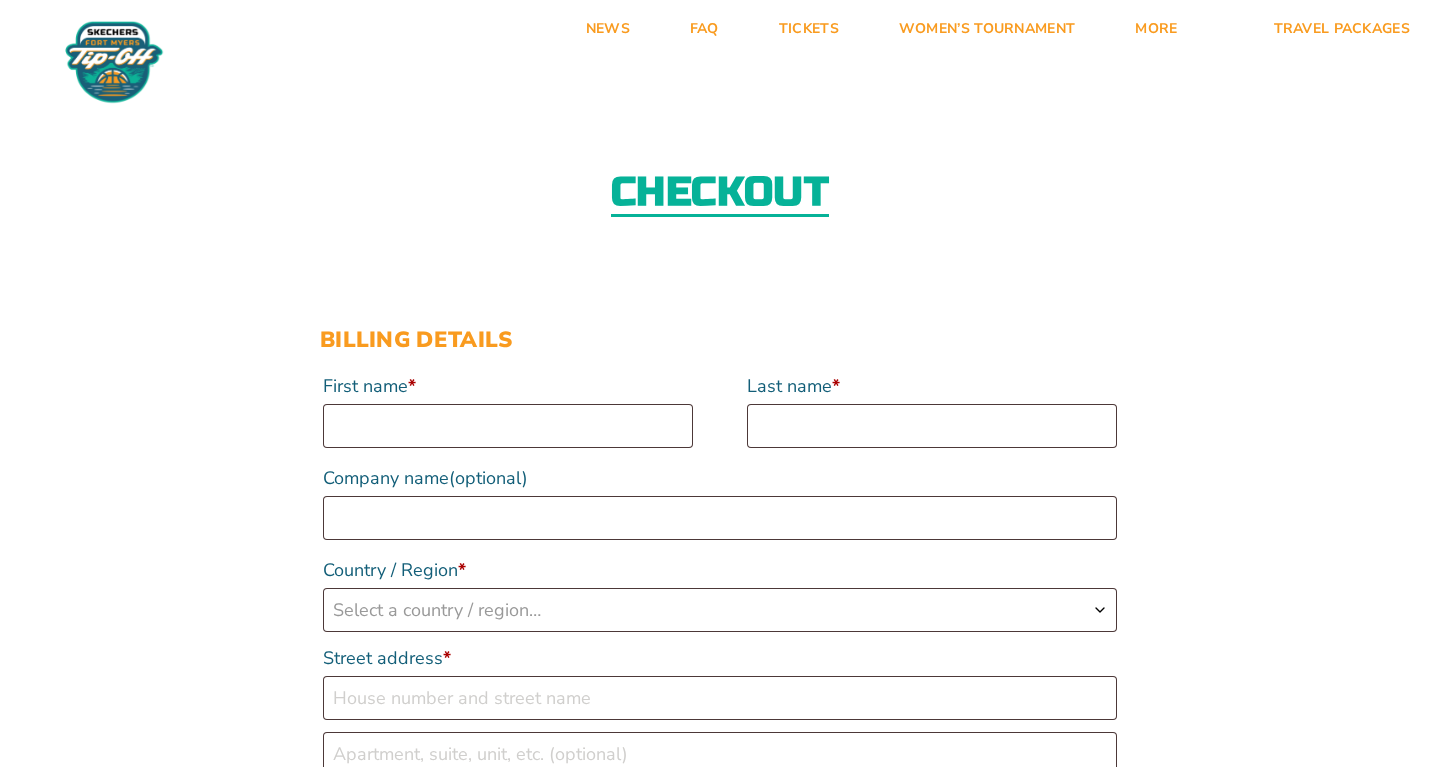 scroll, scrollTop: 0, scrollLeft: 0, axis: both 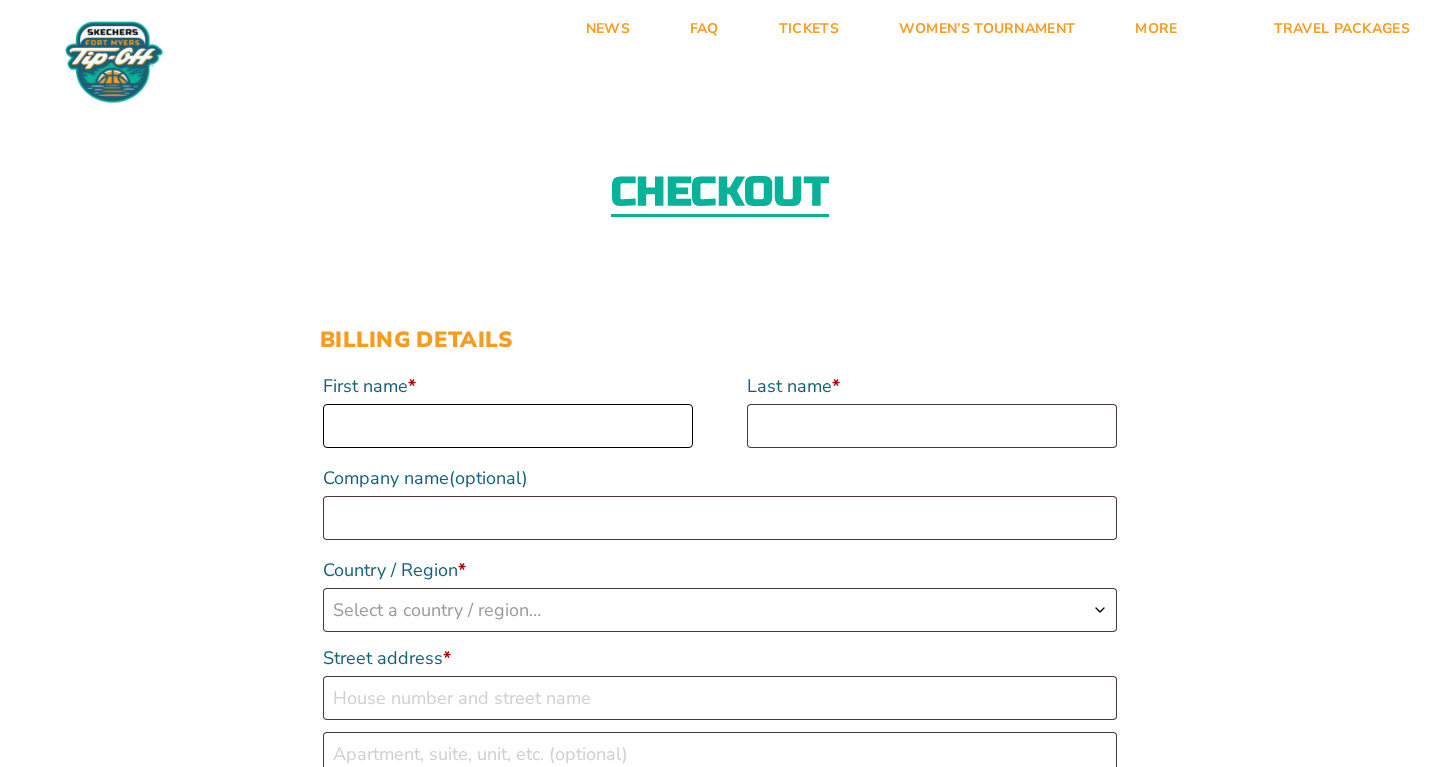 click on "First name  *" at bounding box center [508, 426] 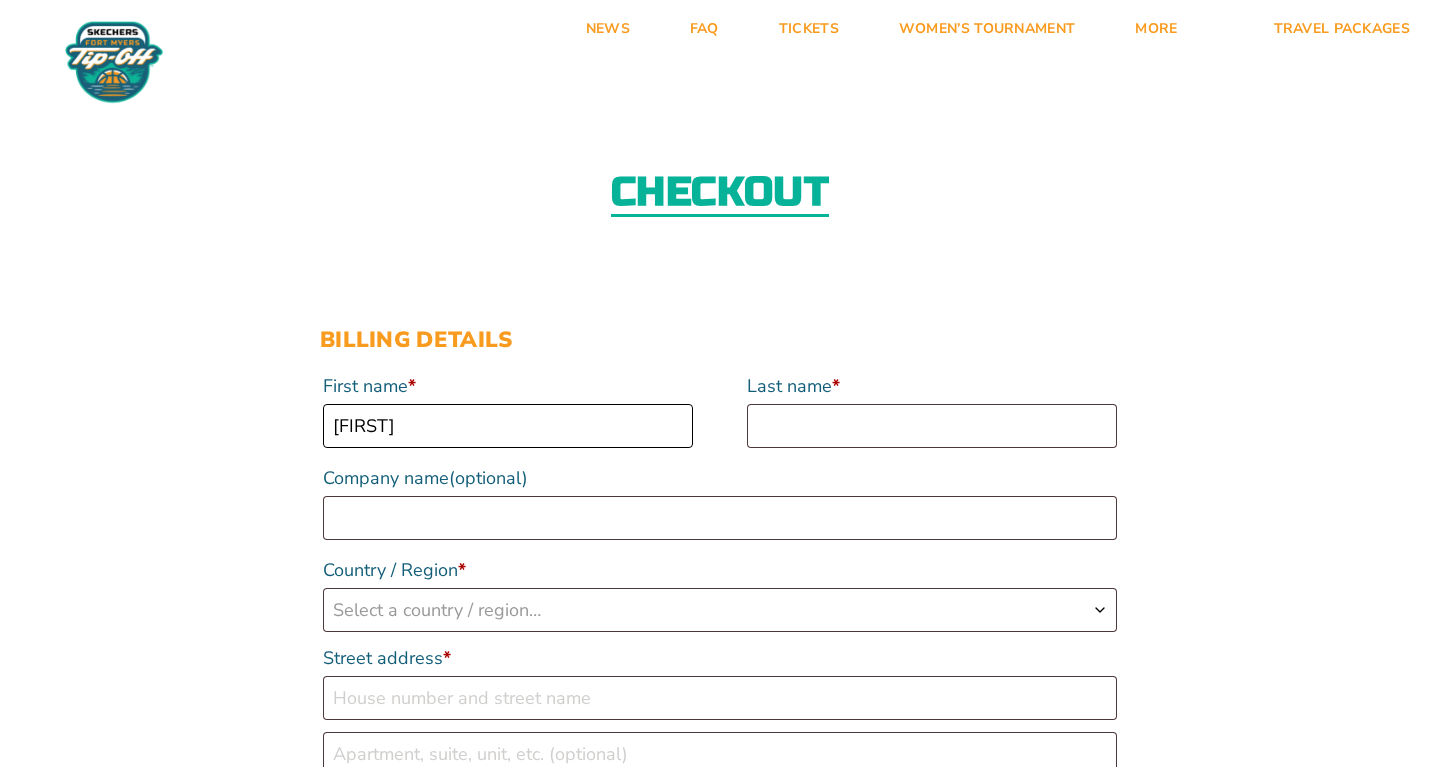 type on "Patrick" 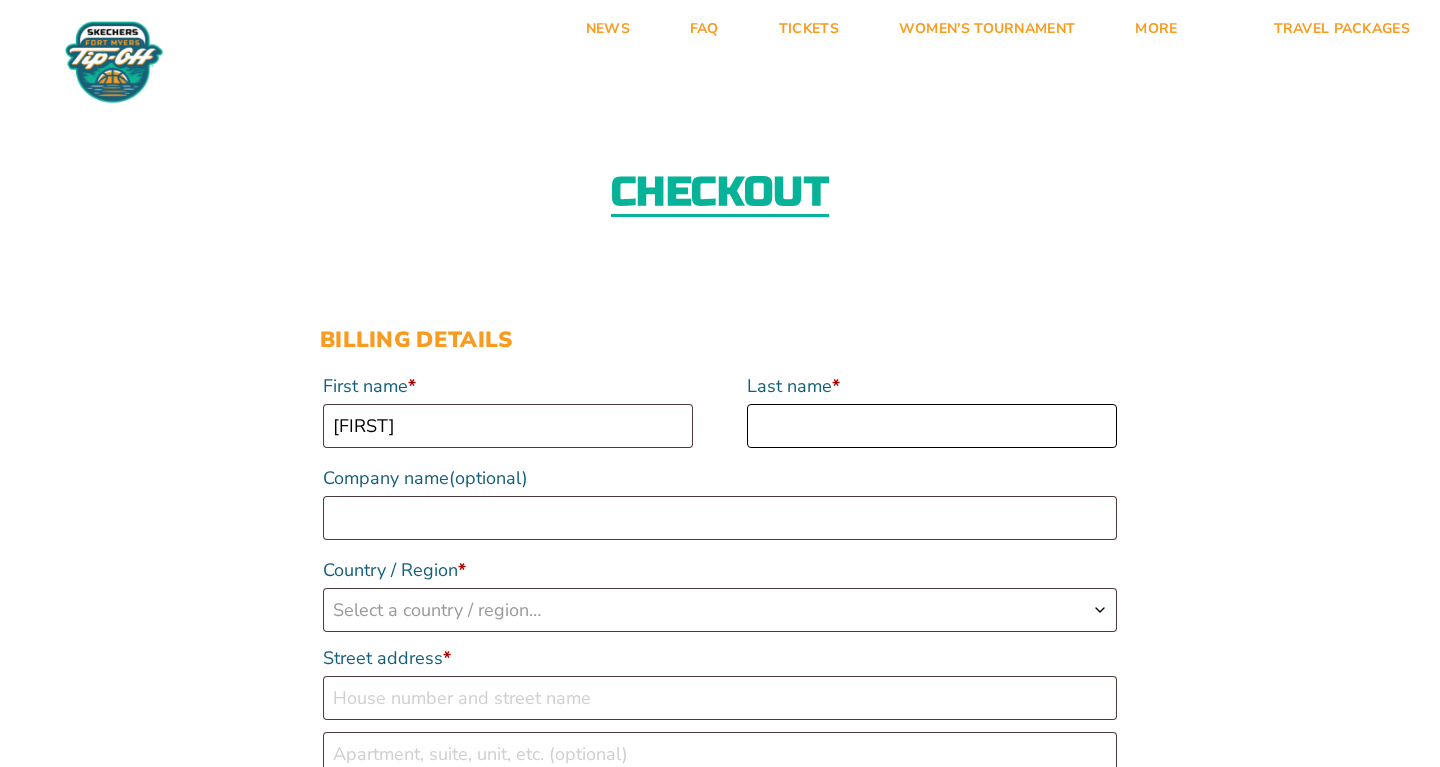 type on "Howard" 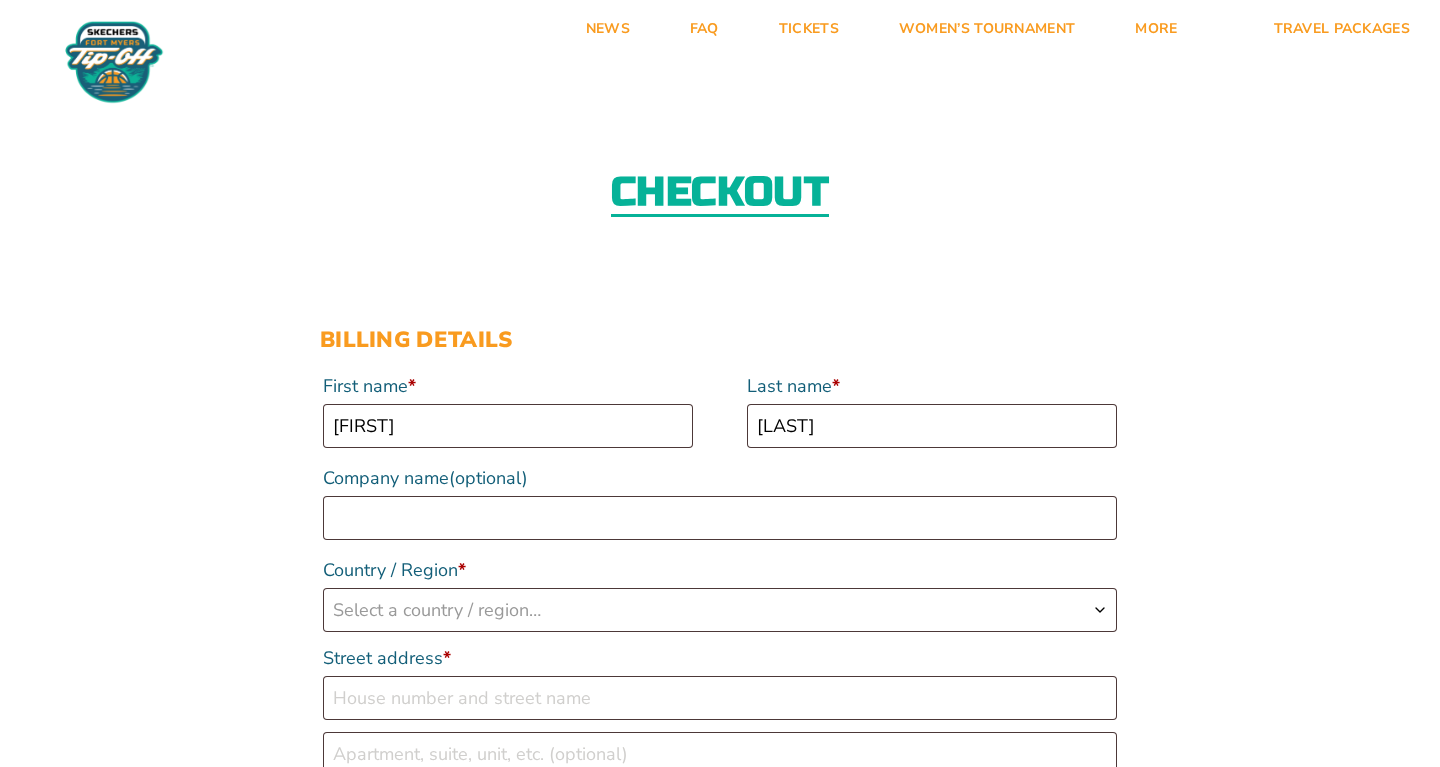 select on "US" 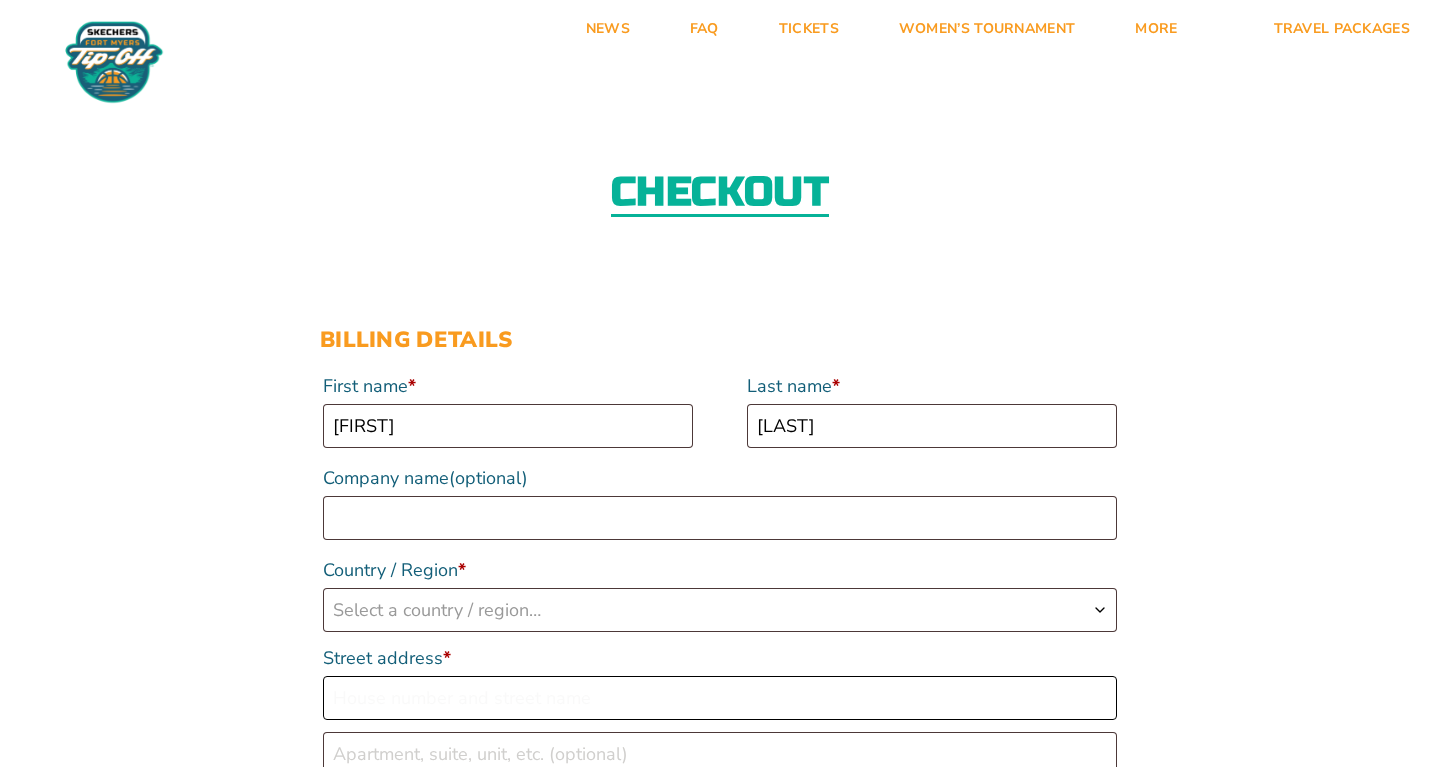 type on "2280 W Carleton Rd" 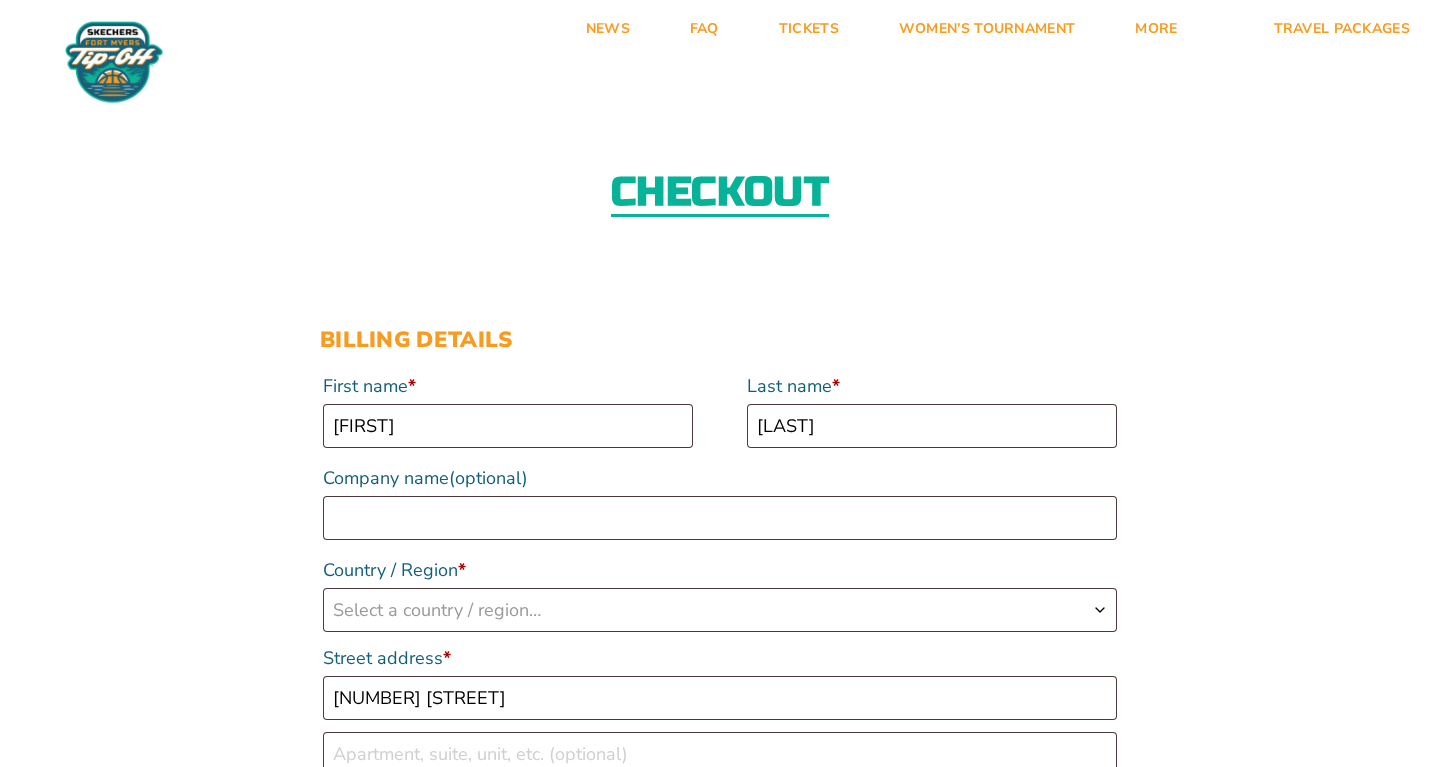 type on "Adrian" 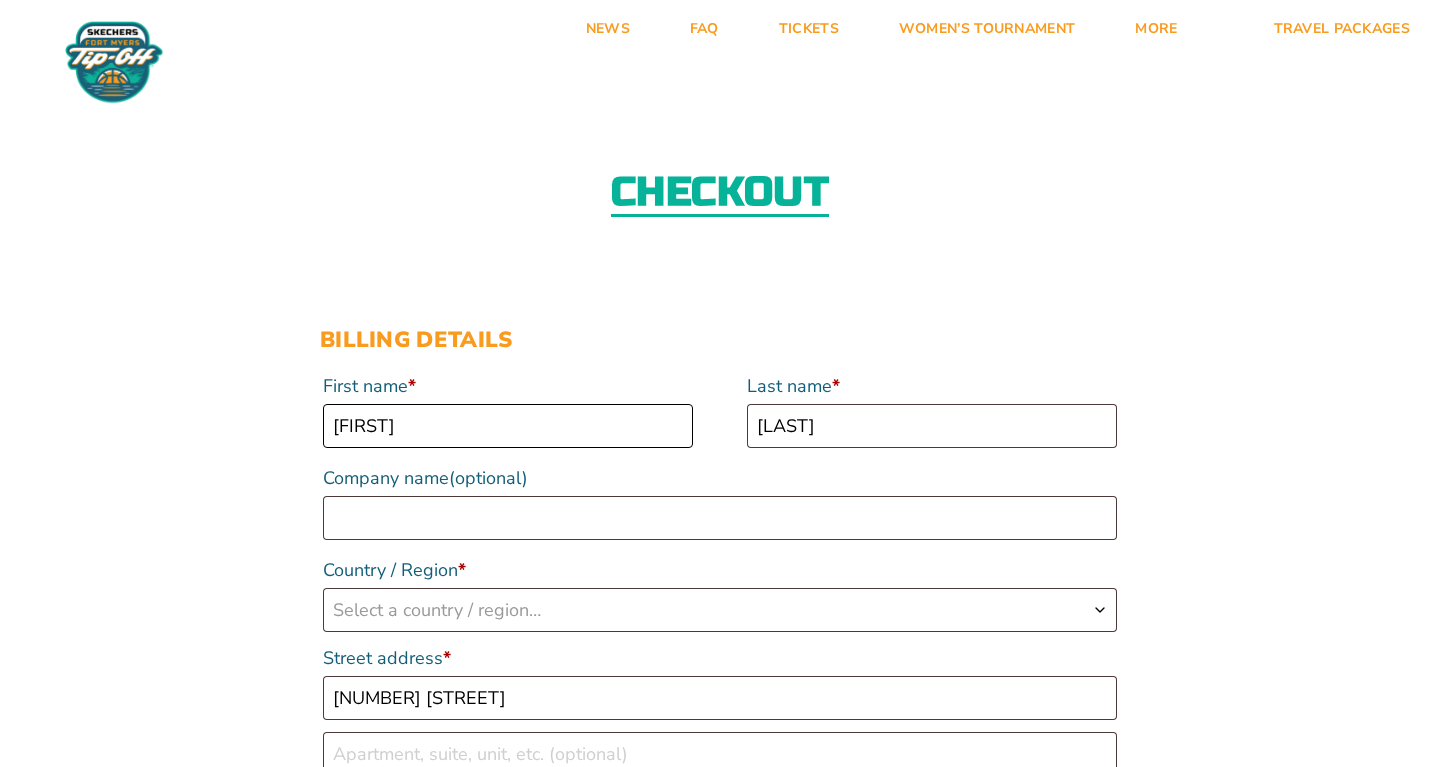 scroll, scrollTop: 555, scrollLeft: 0, axis: vertical 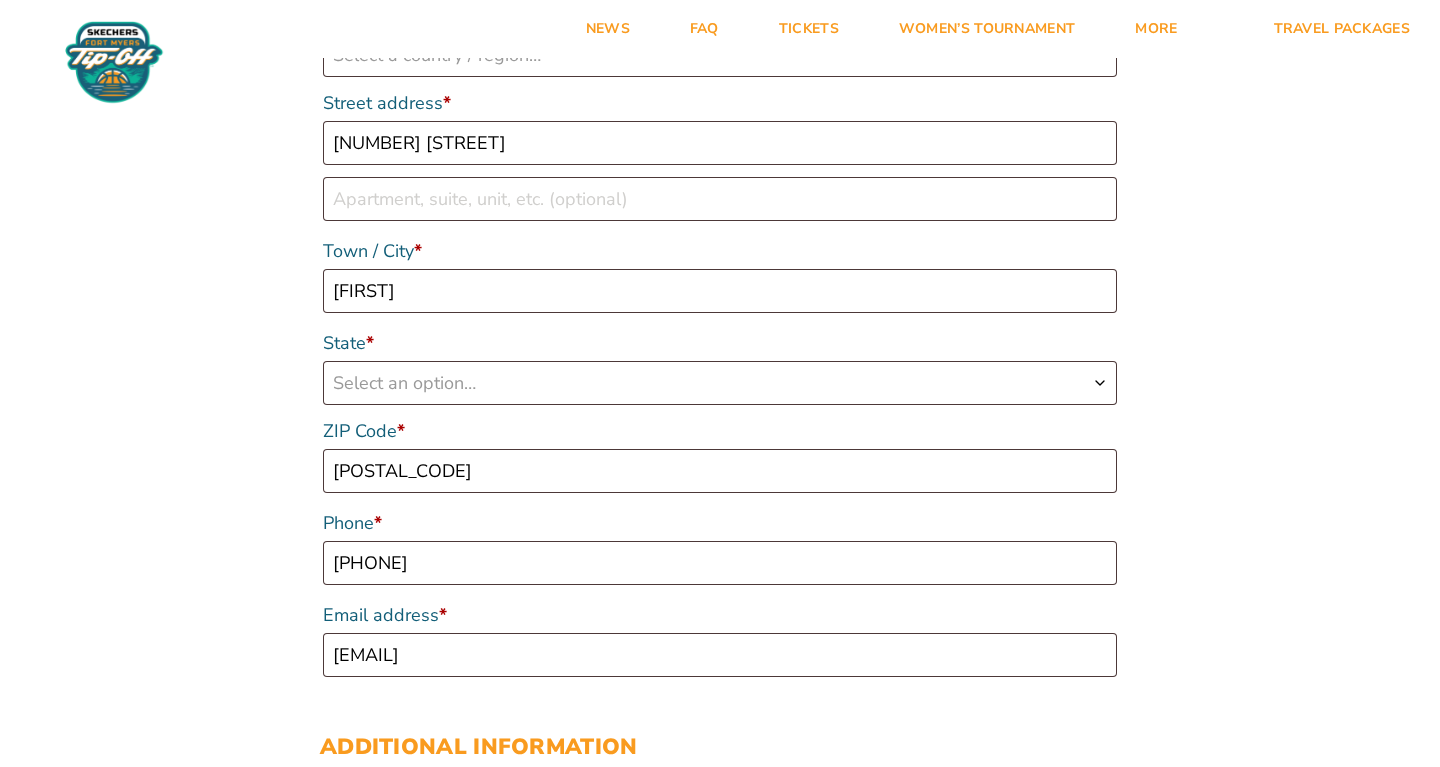 select on "US" 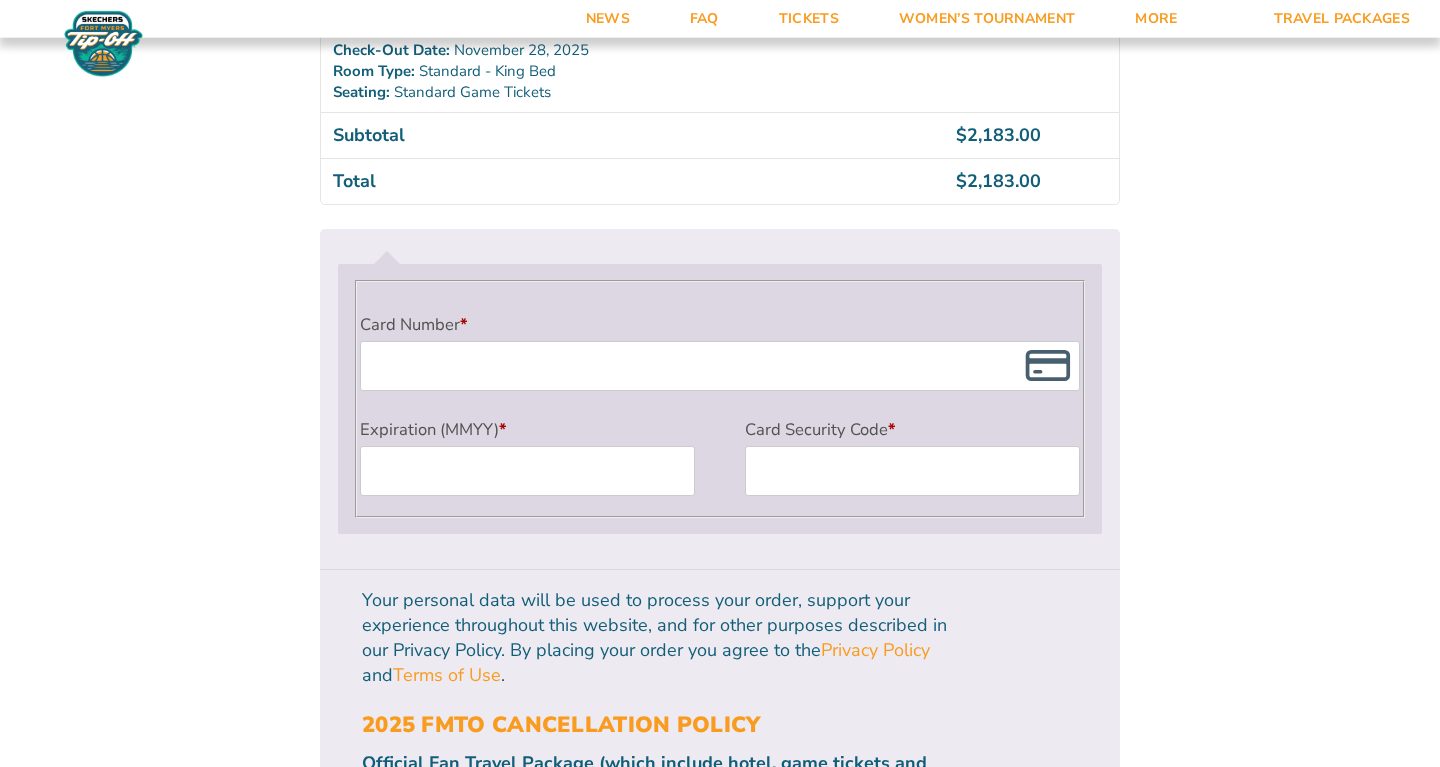 scroll, scrollTop: 1689, scrollLeft: 0, axis: vertical 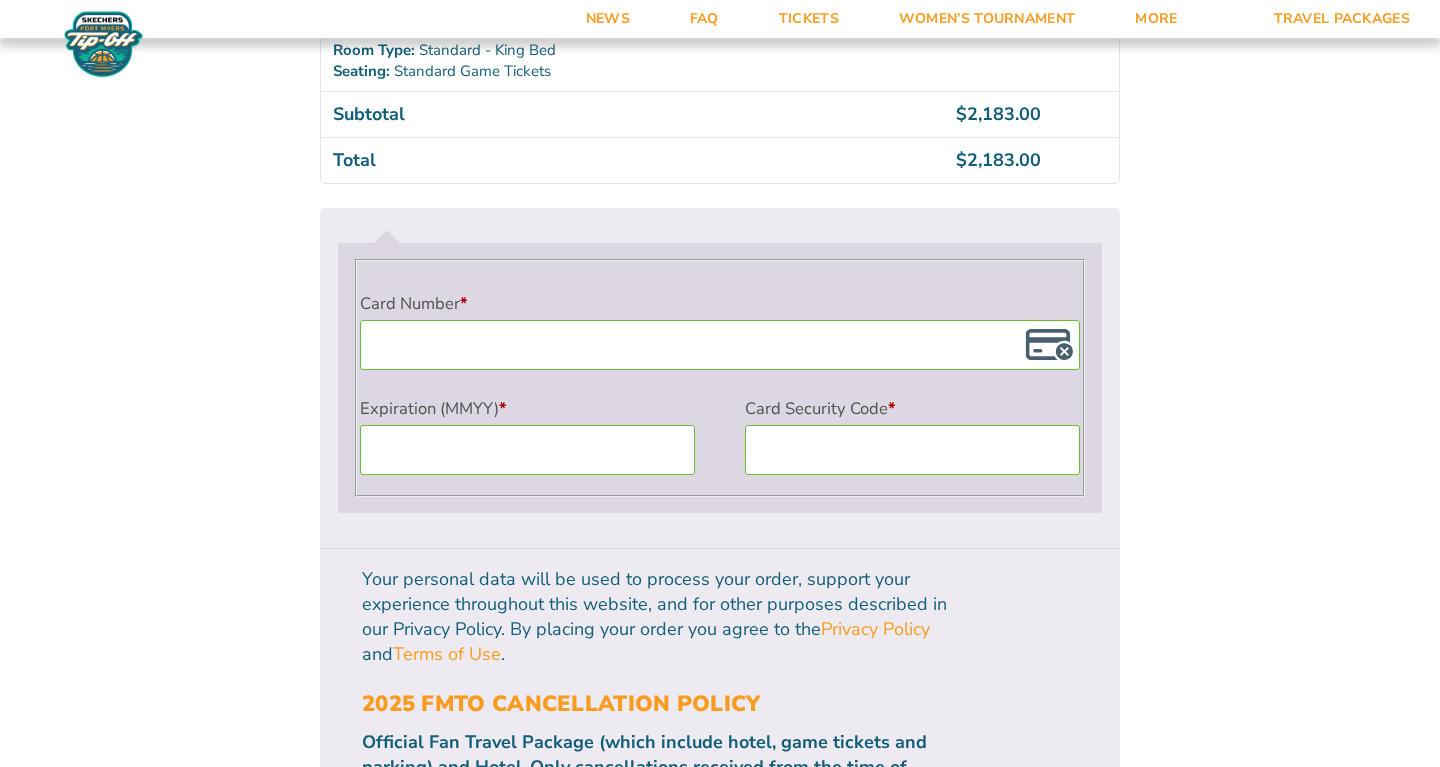 click on "Place order" at bounding box center [1027, 1025] 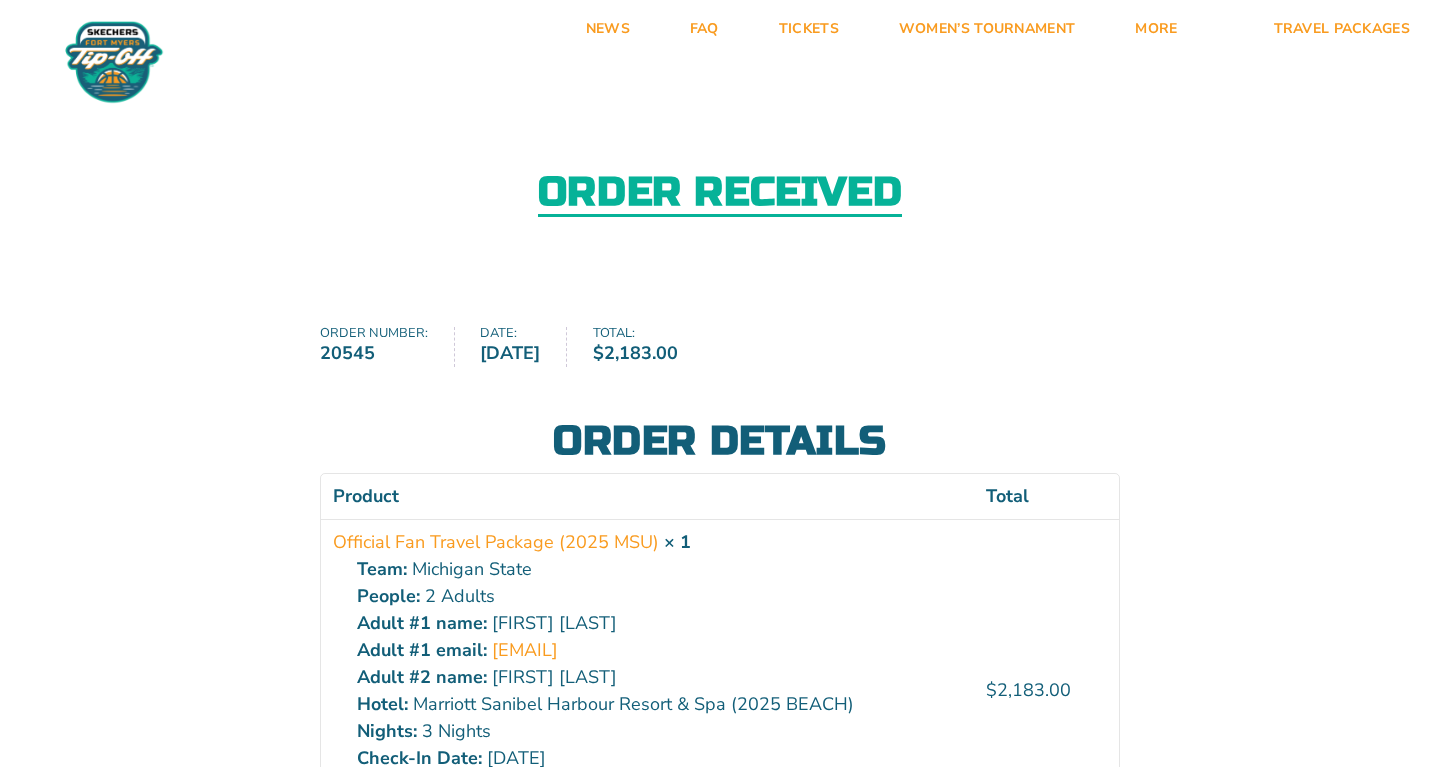 scroll, scrollTop: 0, scrollLeft: 0, axis: both 